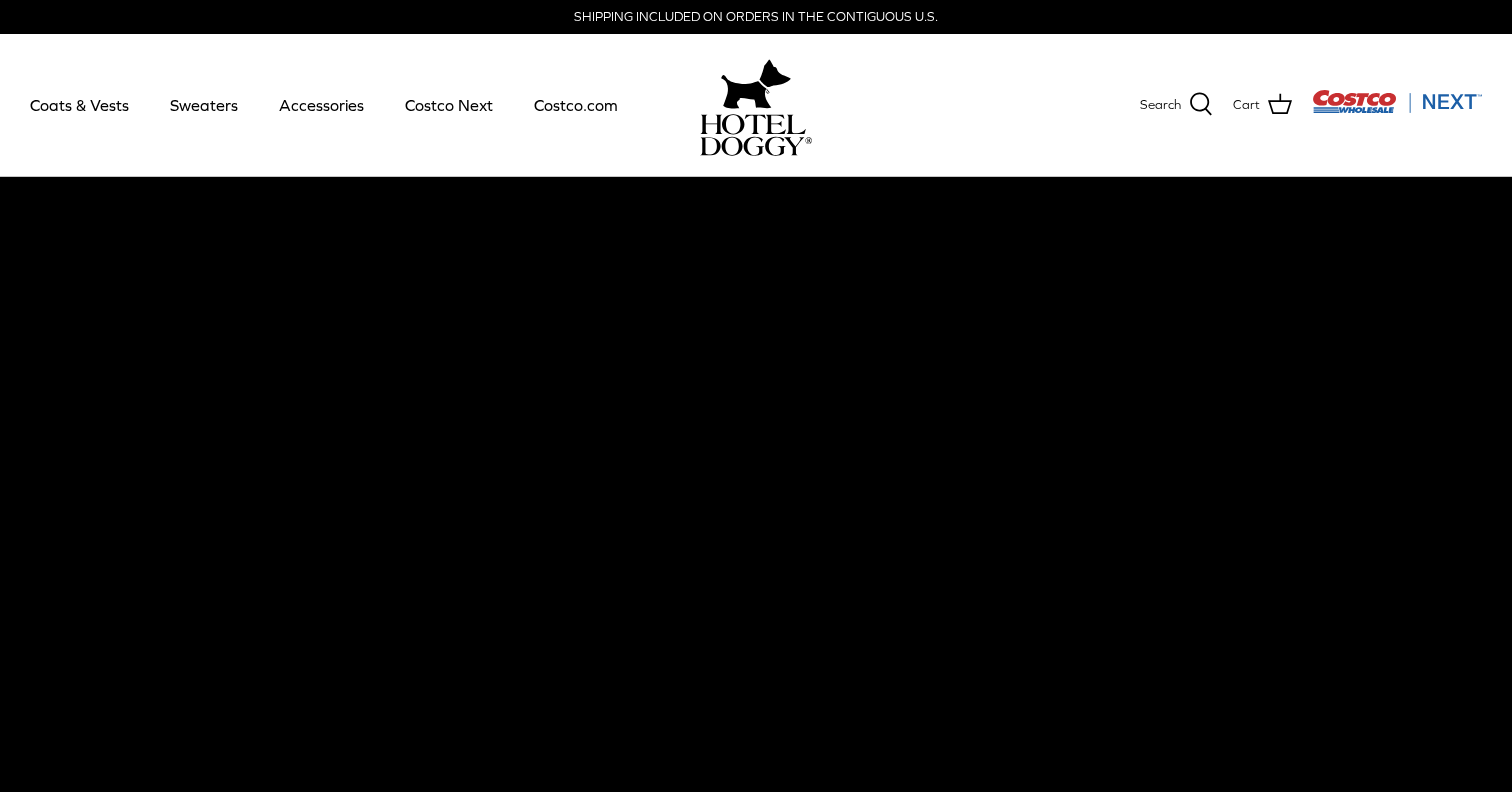 scroll, scrollTop: 0, scrollLeft: 0, axis: both 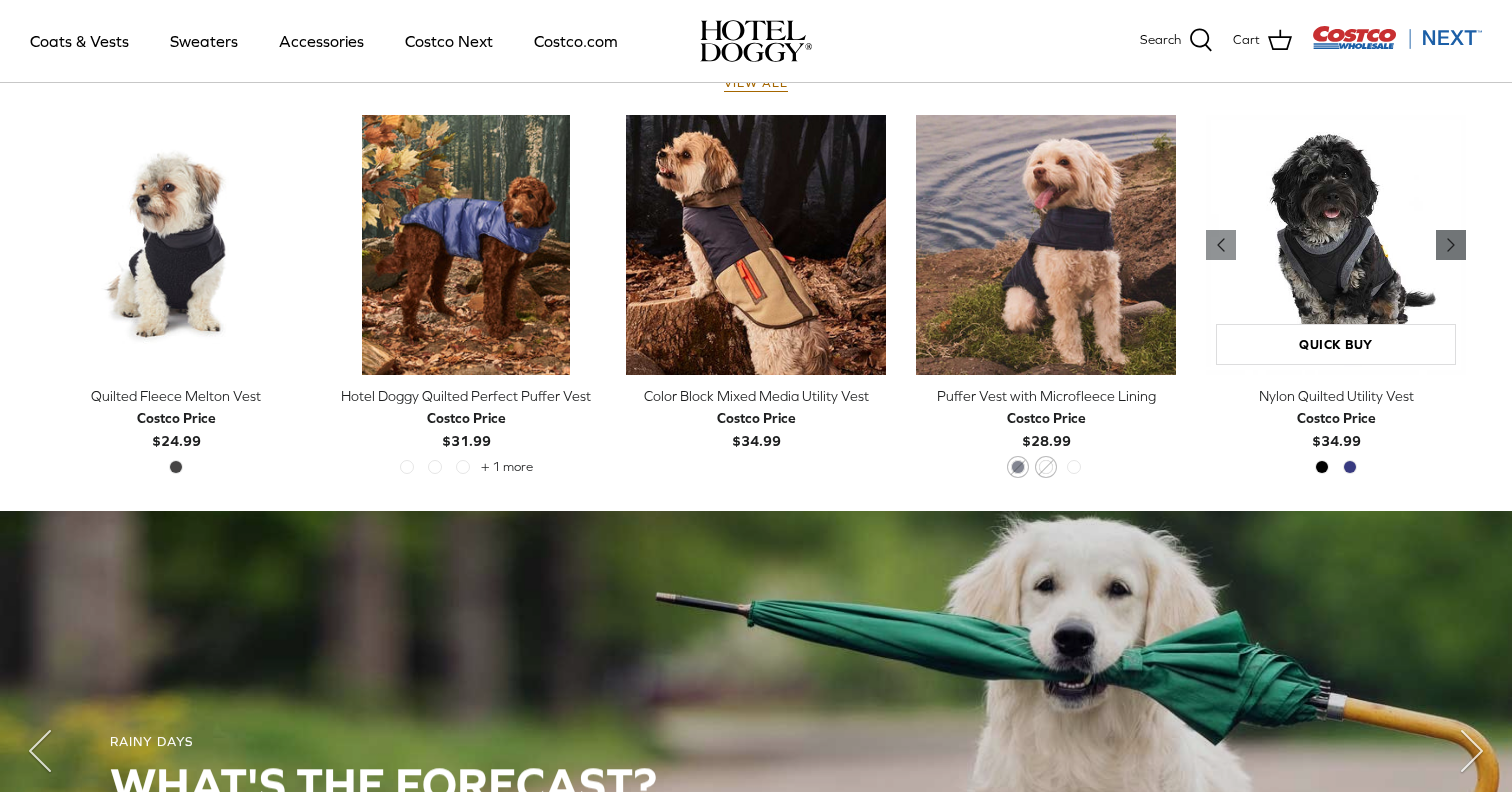 click on "Right" 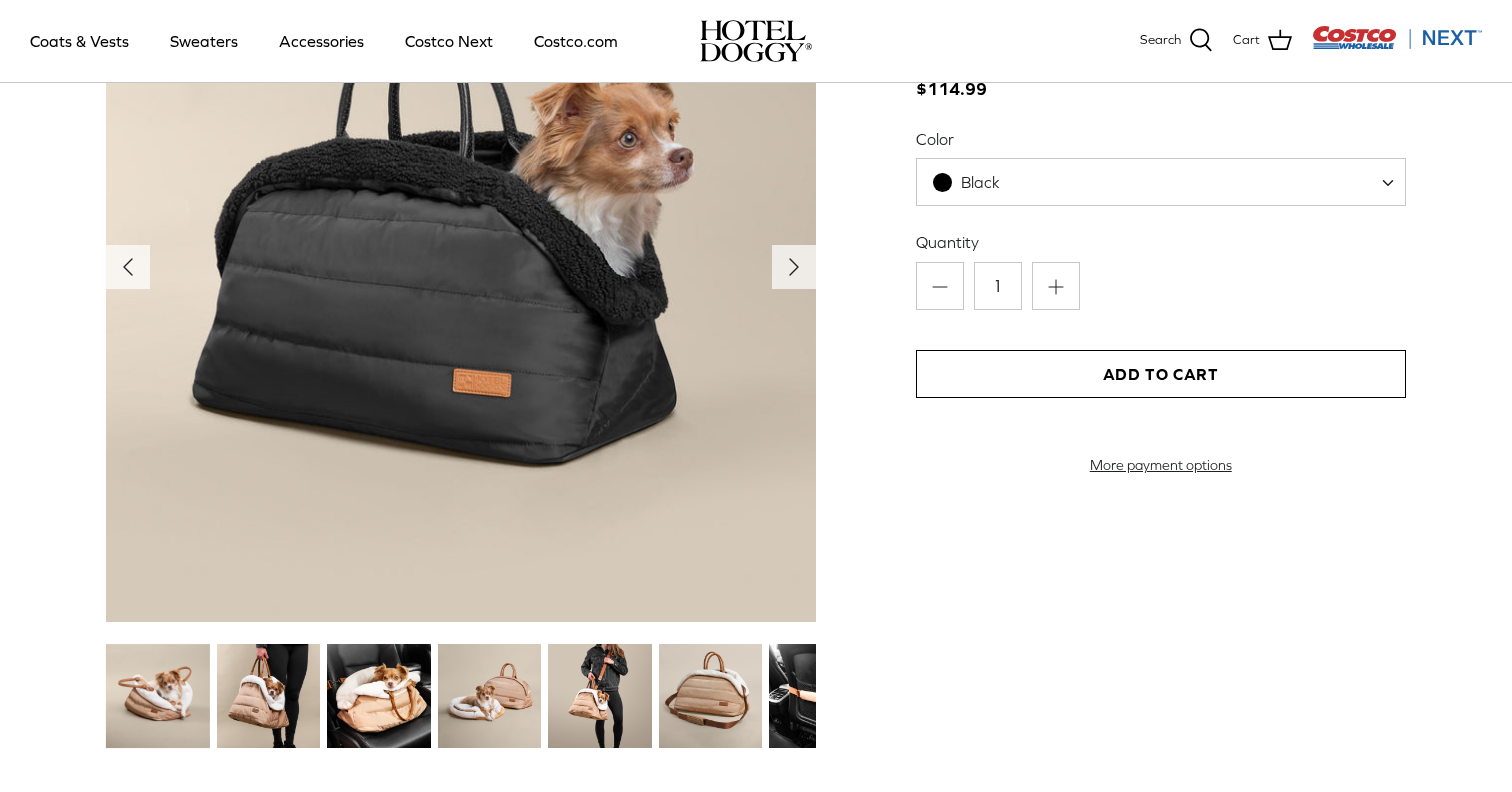 scroll, scrollTop: 2150, scrollLeft: 0, axis: vertical 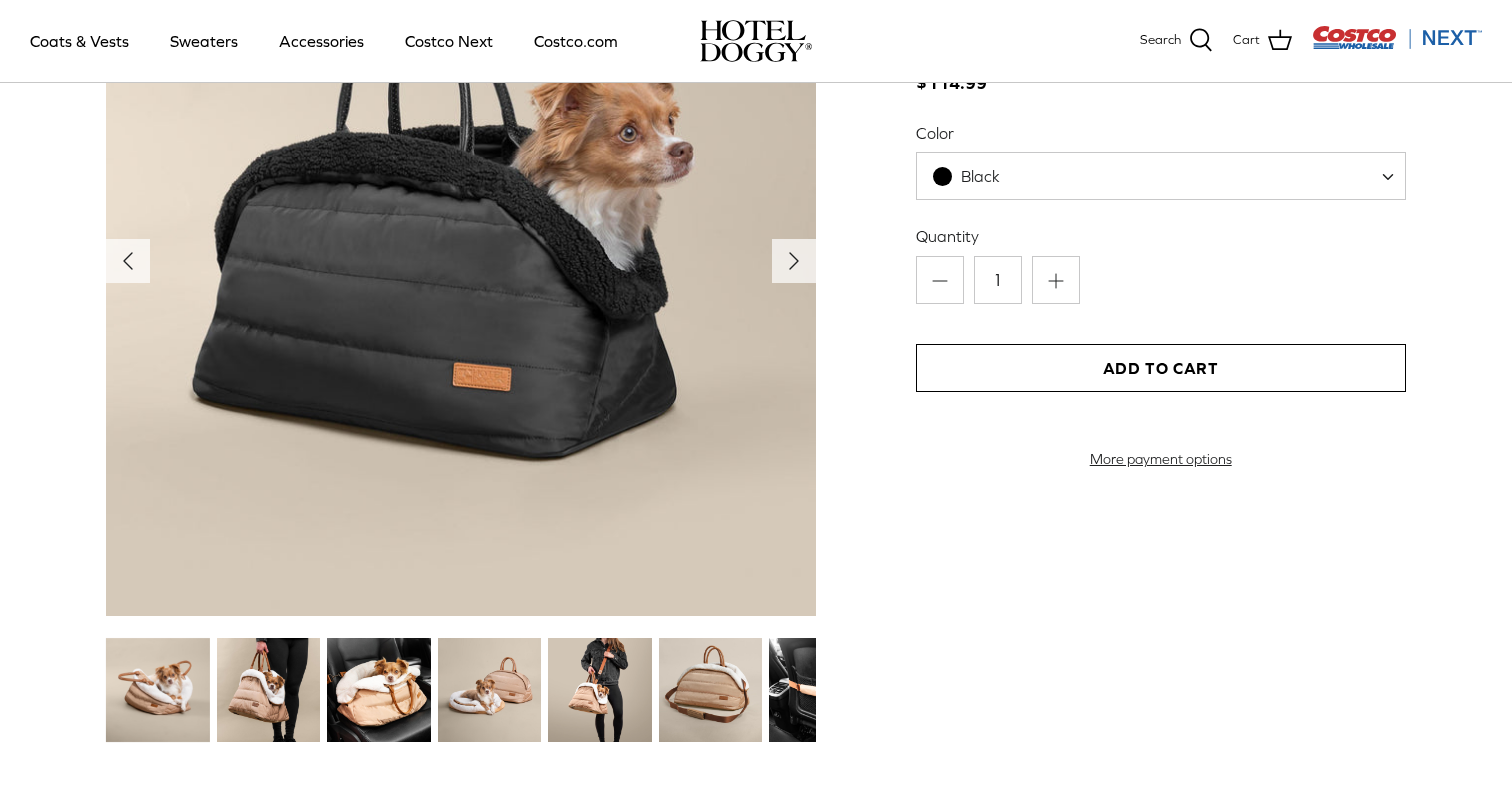 click at bounding box center (599, 689) 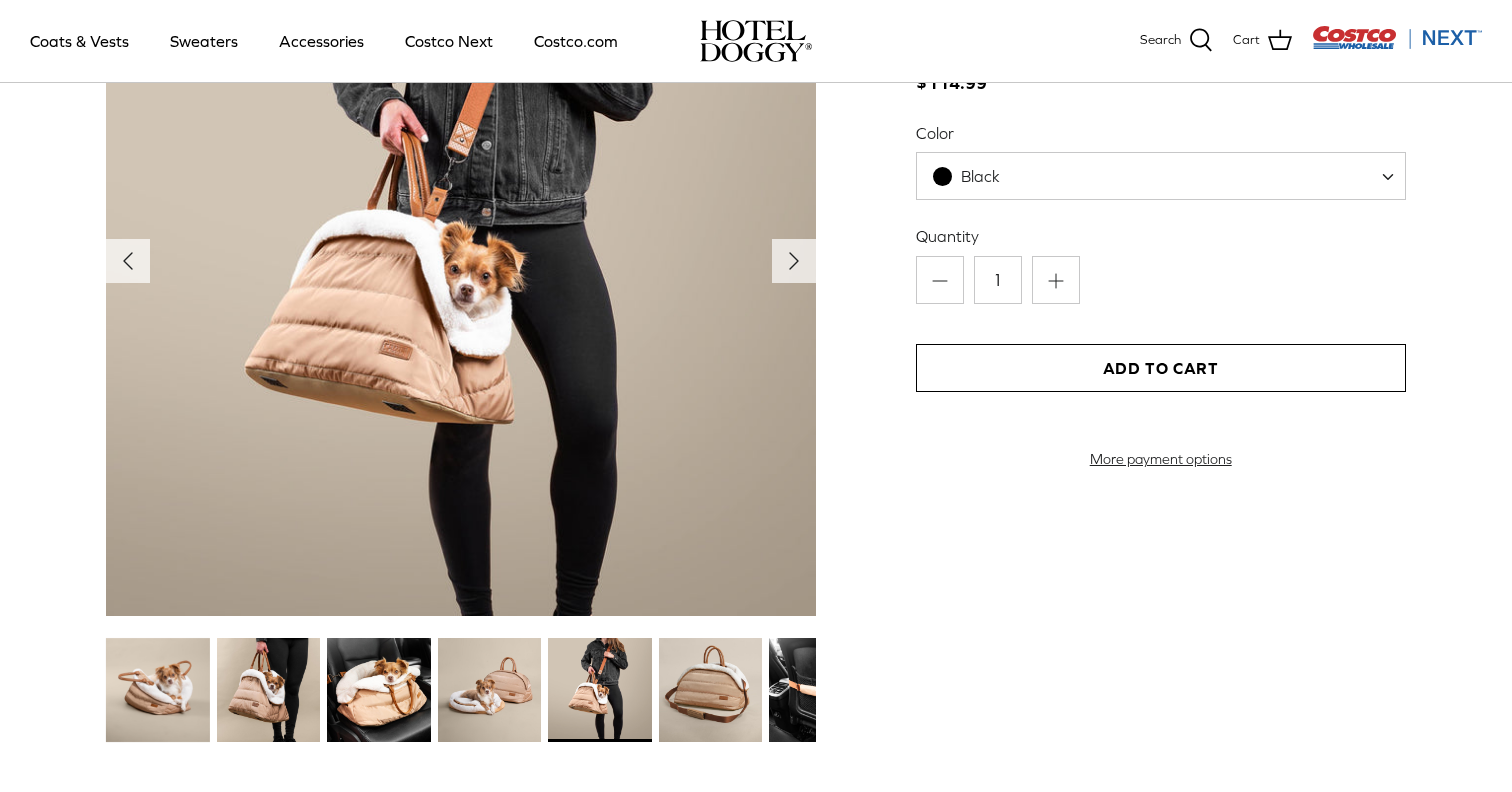 click at bounding box center (489, 689) 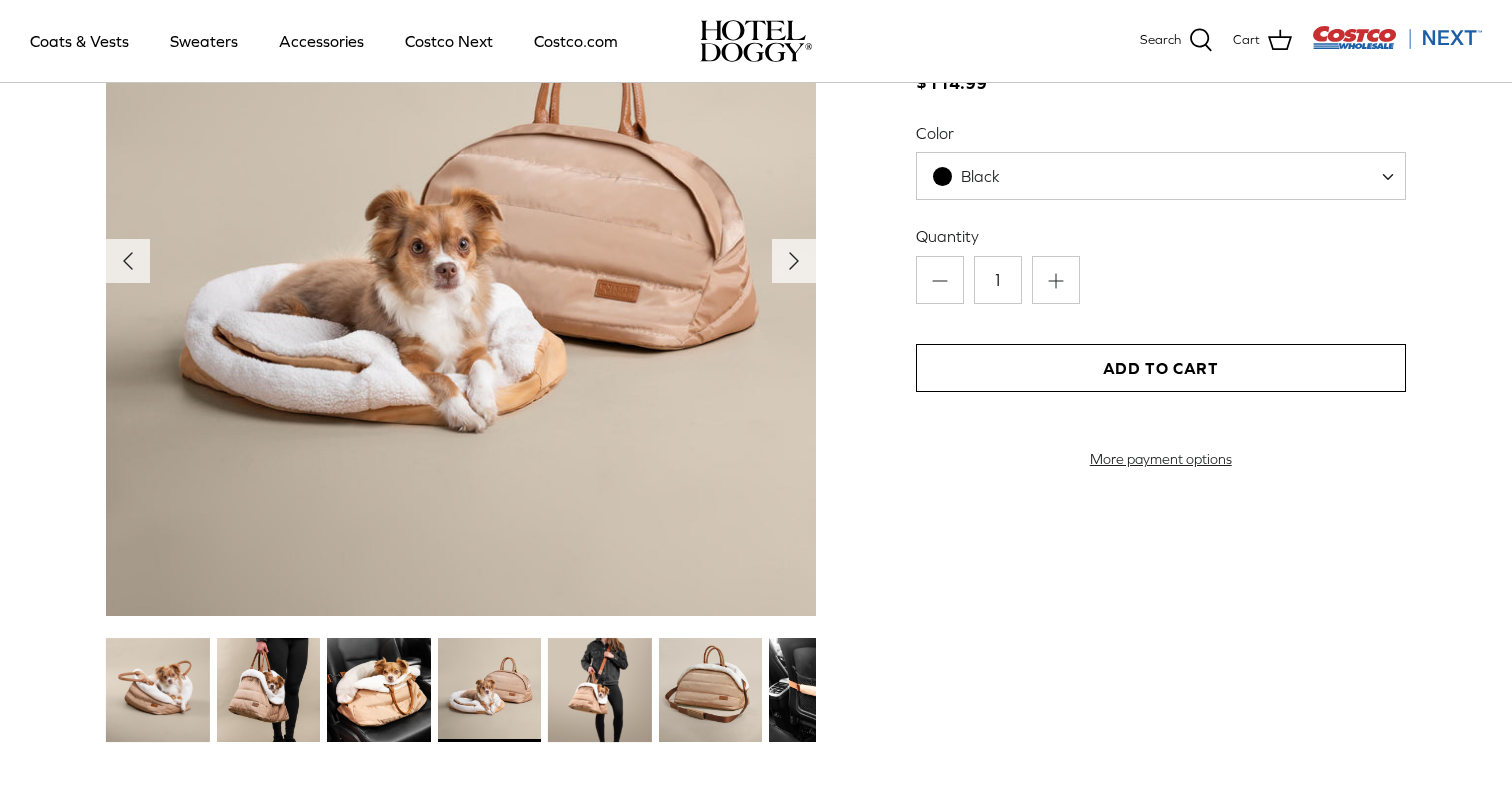click at bounding box center [378, 689] 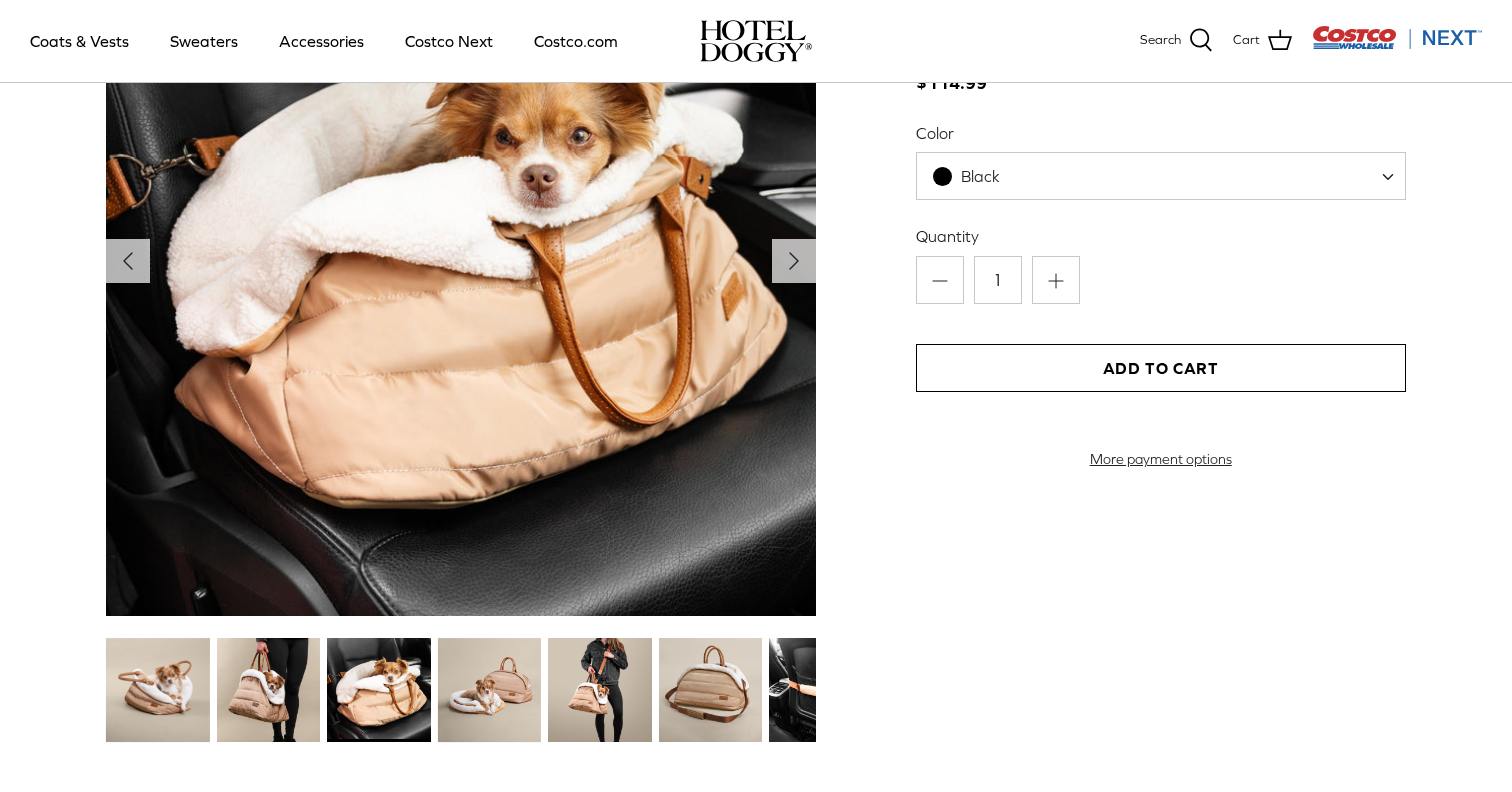 click at bounding box center (268, 689) 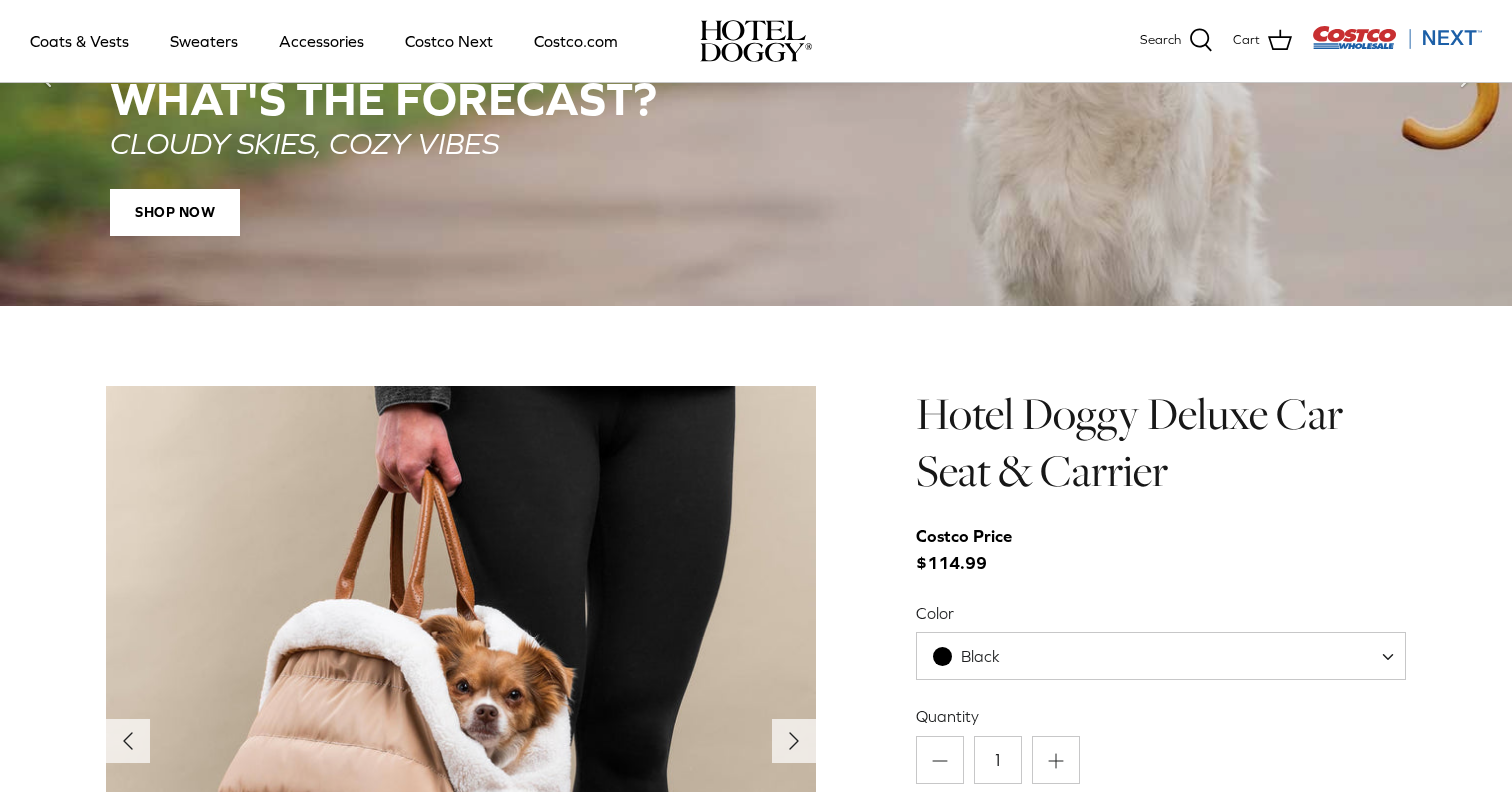 scroll, scrollTop: 1669, scrollLeft: 0, axis: vertical 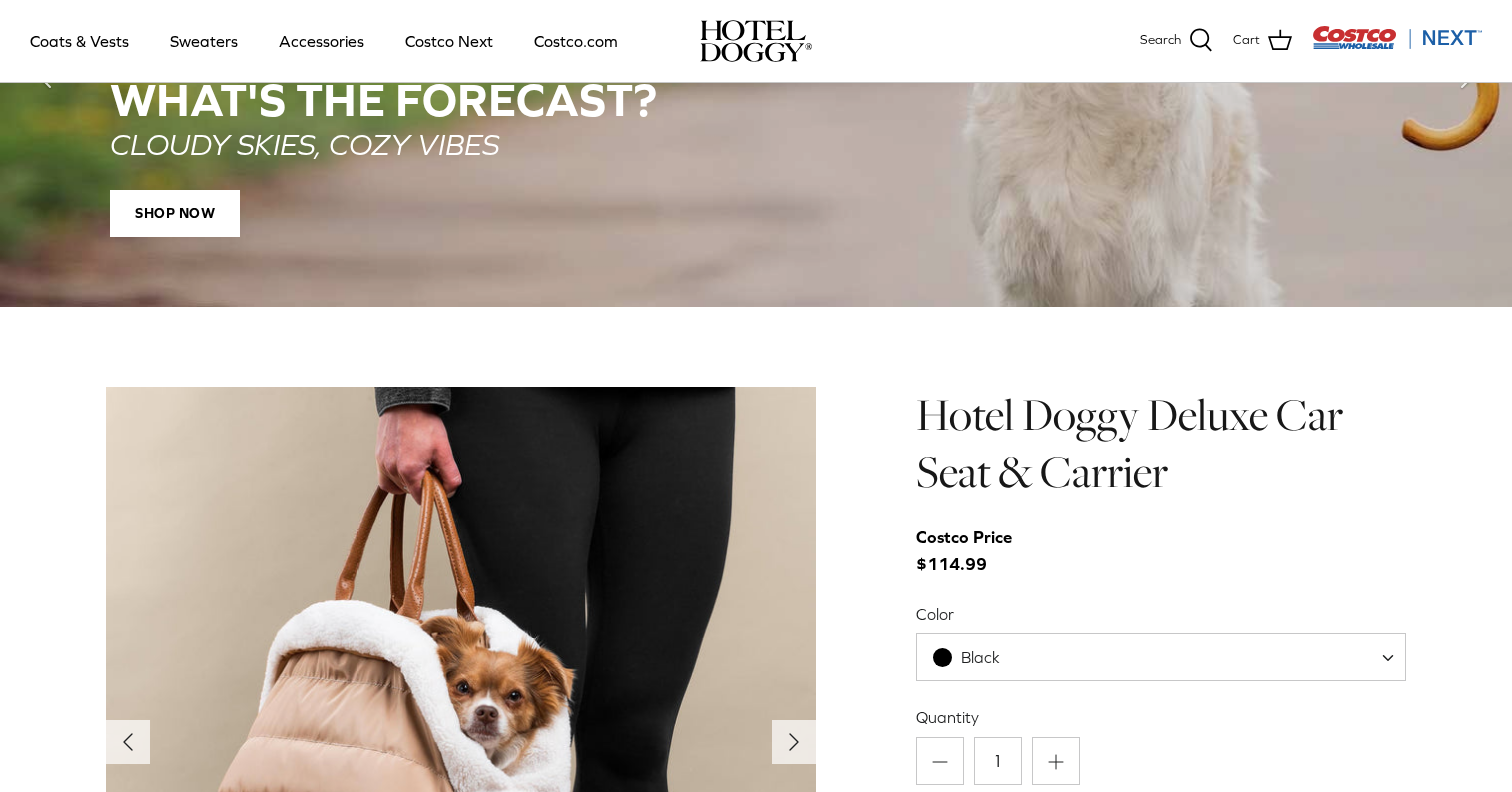 click on "Hotel Doggy Deluxe Car Seat & Carrier" at bounding box center [1161, 443] 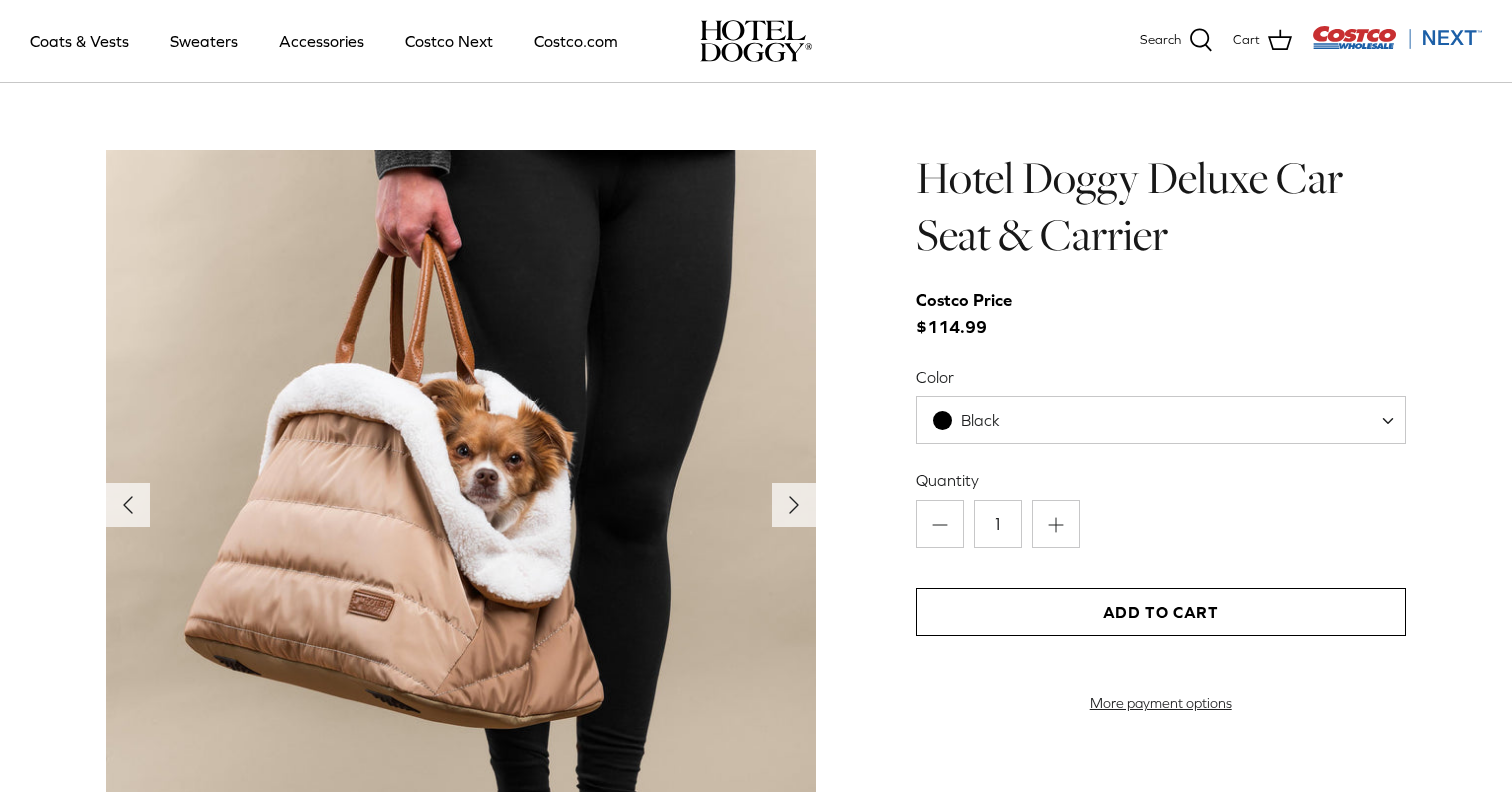 scroll, scrollTop: 1893, scrollLeft: 0, axis: vertical 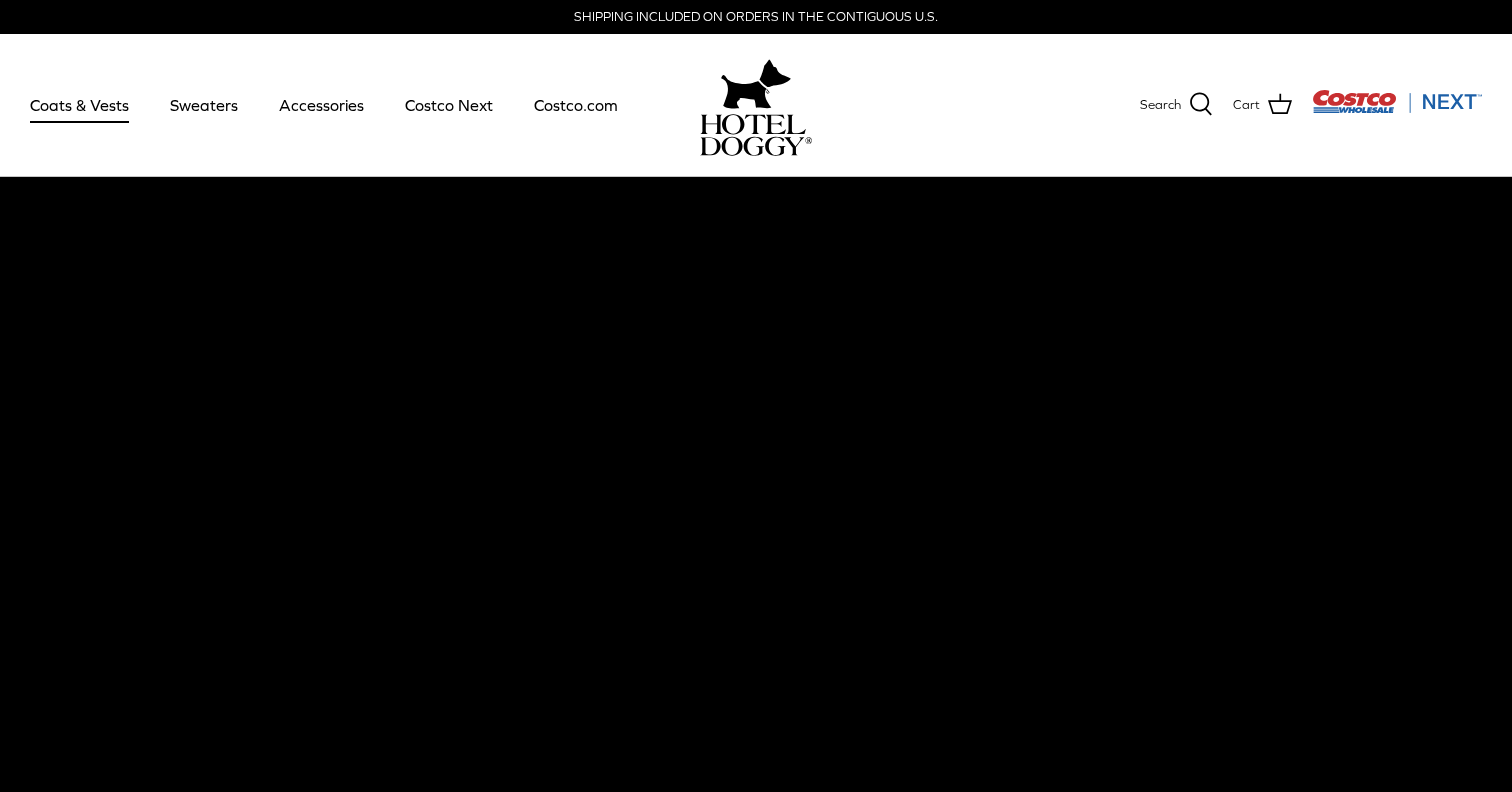 click on "Coats & Vests" at bounding box center (79, 105) 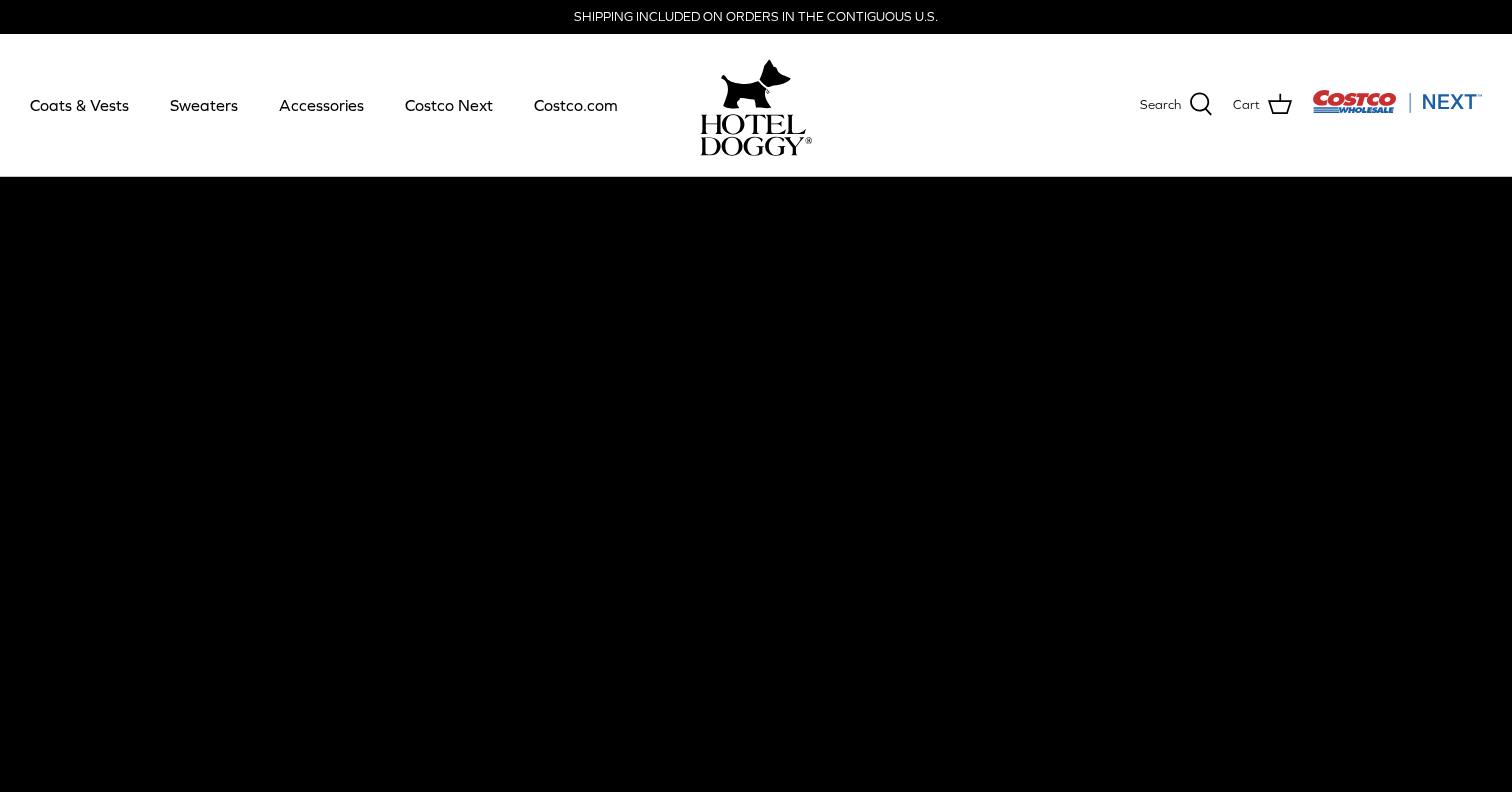 scroll, scrollTop: 0, scrollLeft: 0, axis: both 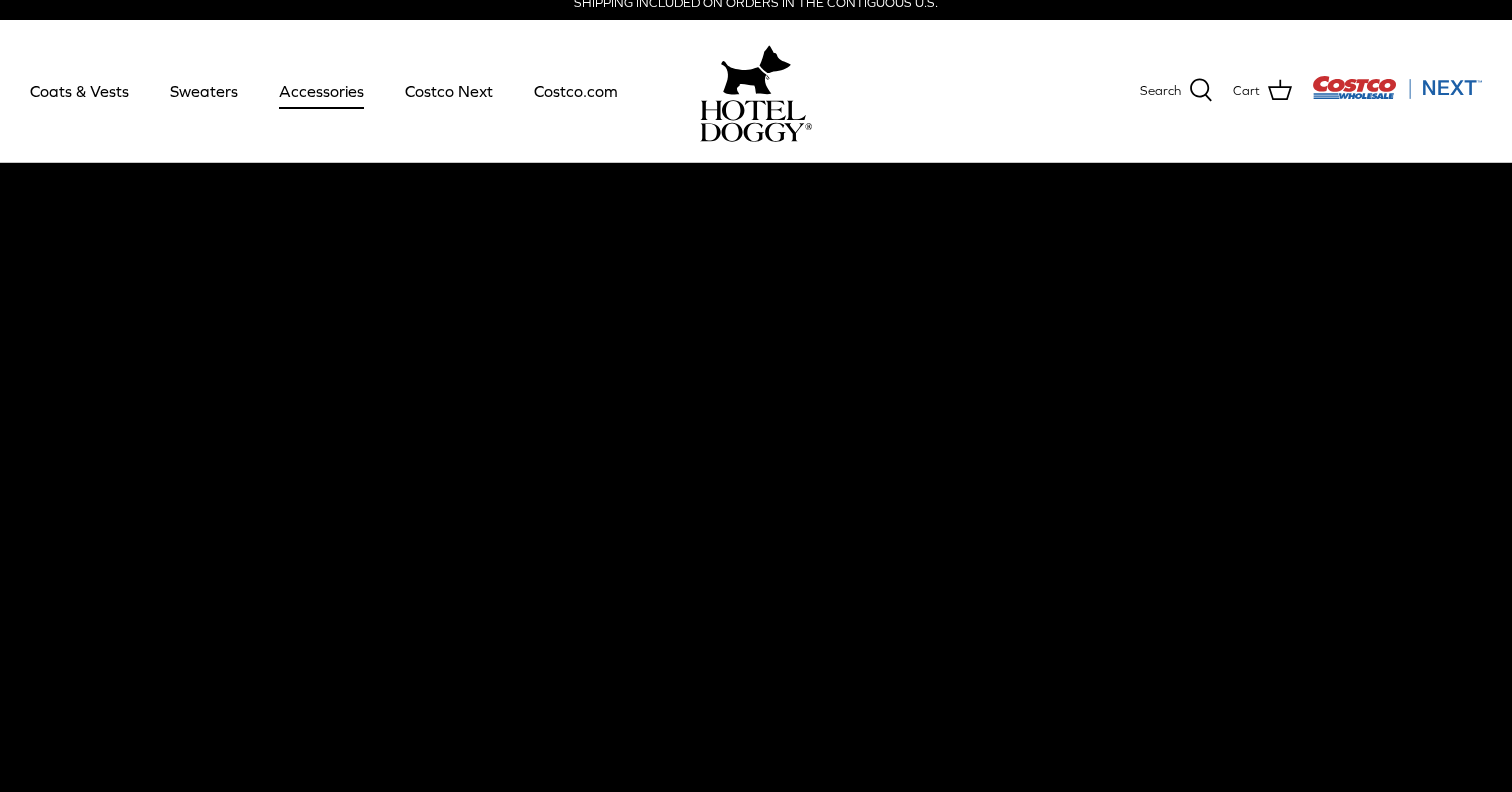 click on "Accessories" at bounding box center (321, 91) 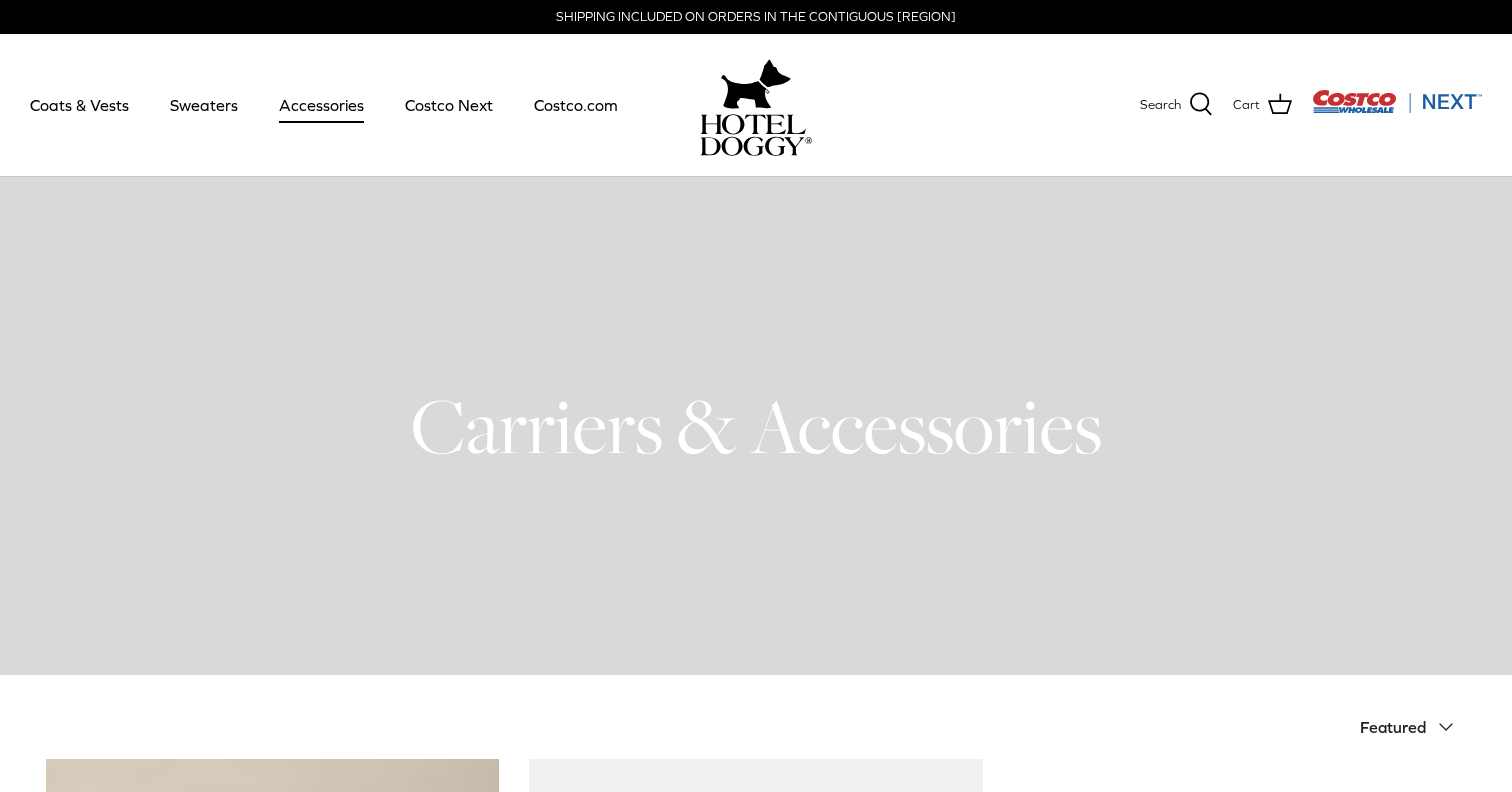 scroll, scrollTop: 0, scrollLeft: 0, axis: both 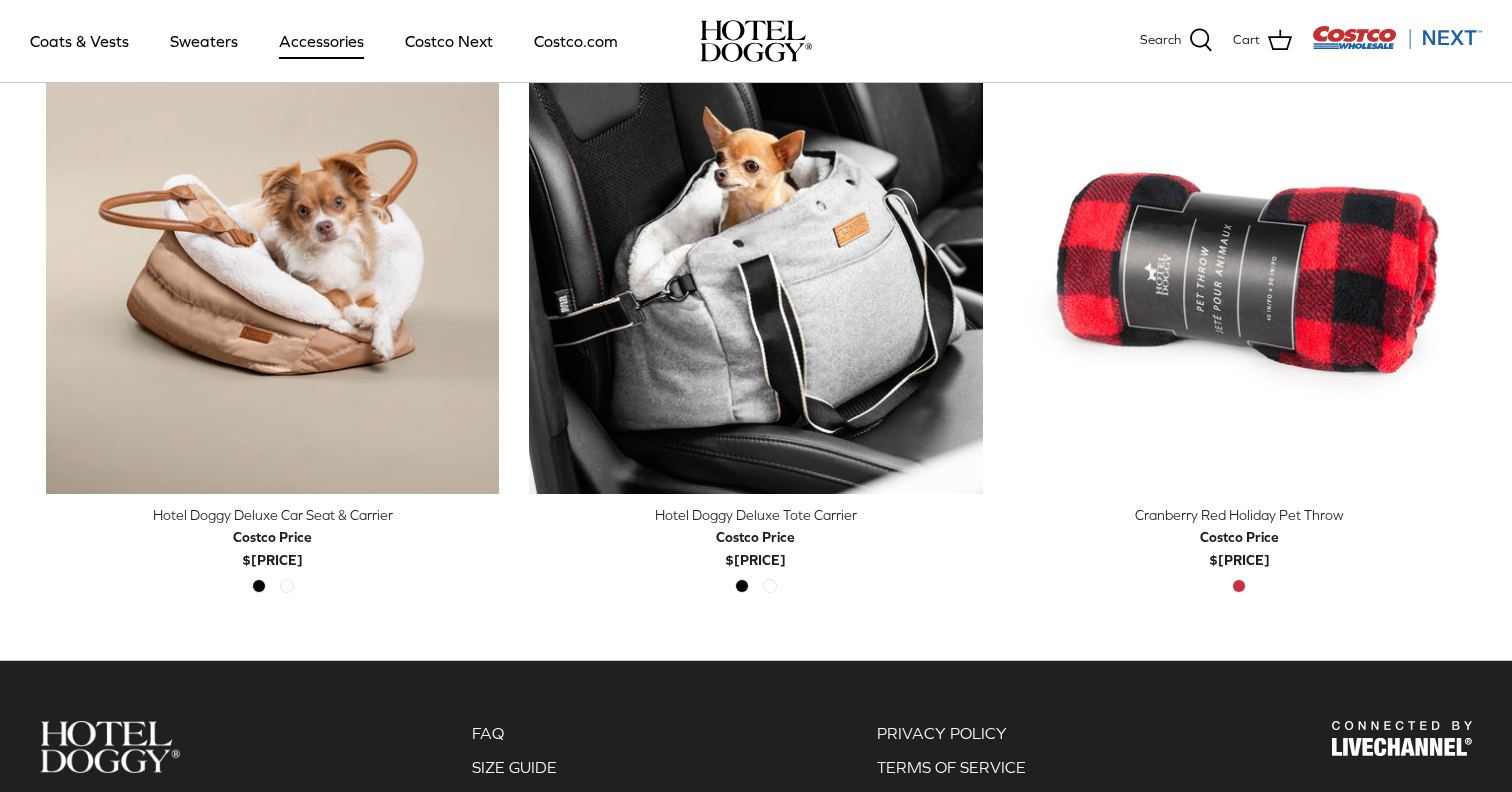 click on "Hotel Doggy Deluxe Tote Carrier" at bounding box center [755, 515] 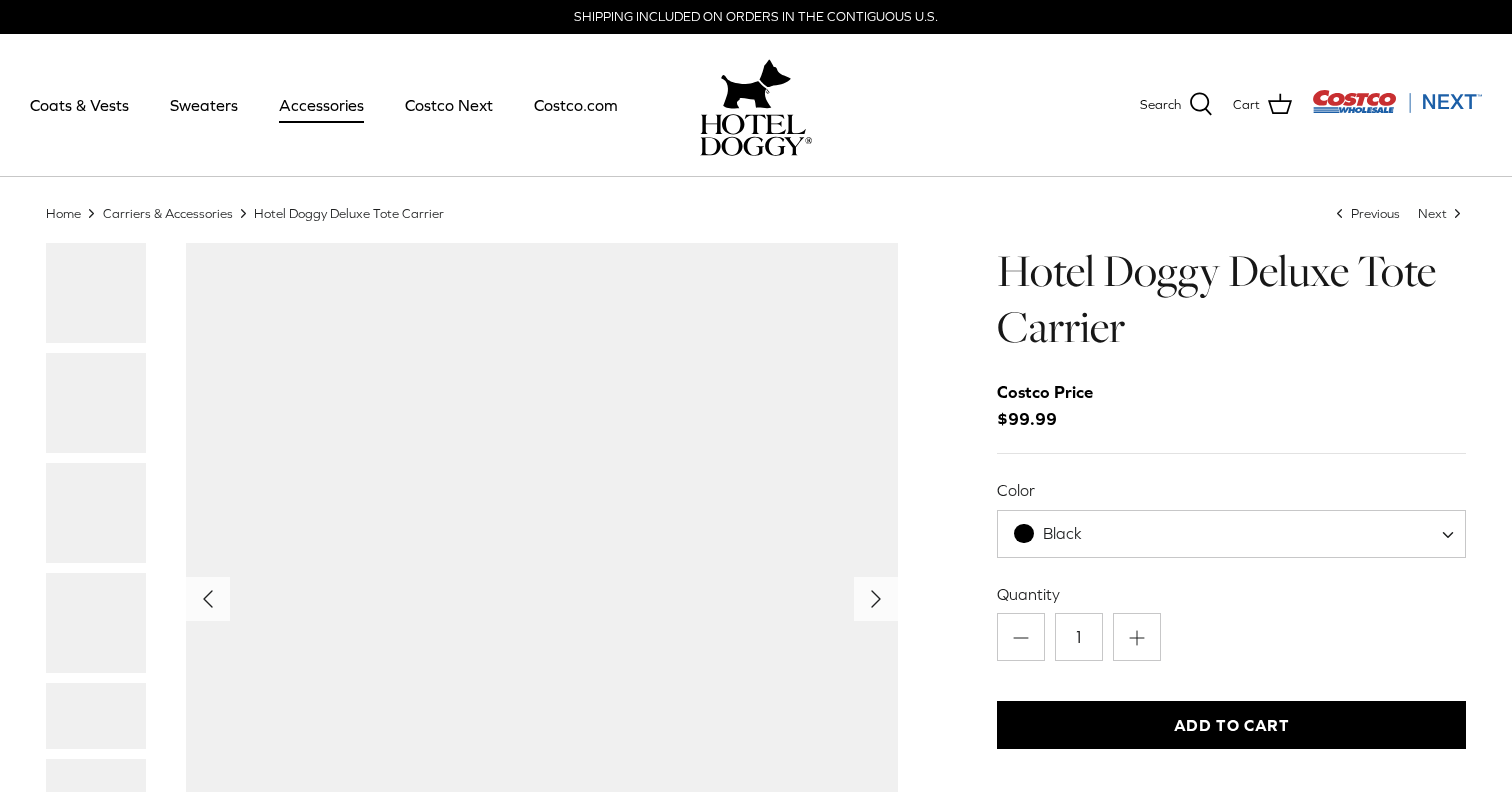 scroll, scrollTop: 0, scrollLeft: 0, axis: both 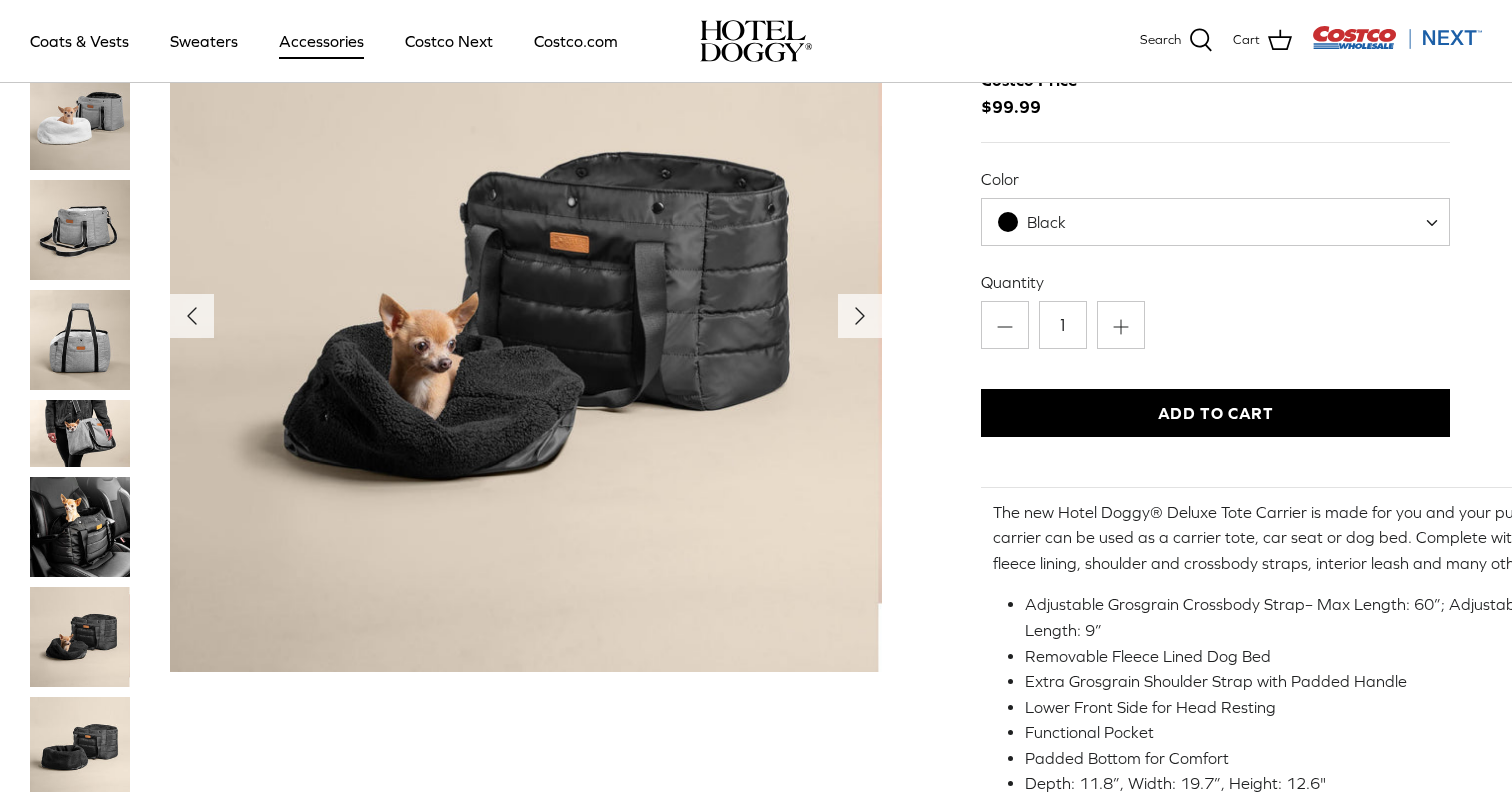 click at bounding box center (80, 433) 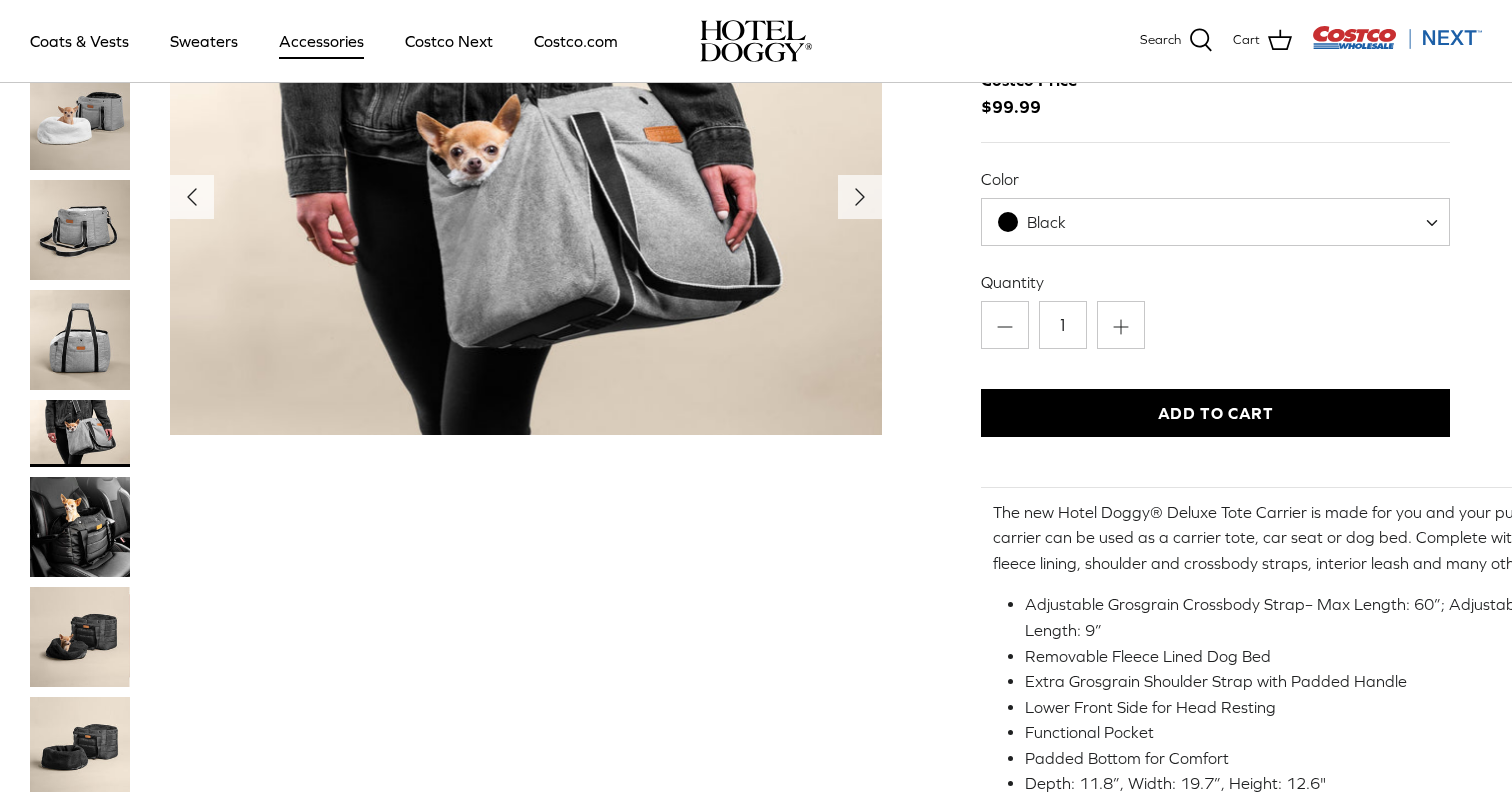 click at bounding box center [80, 527] 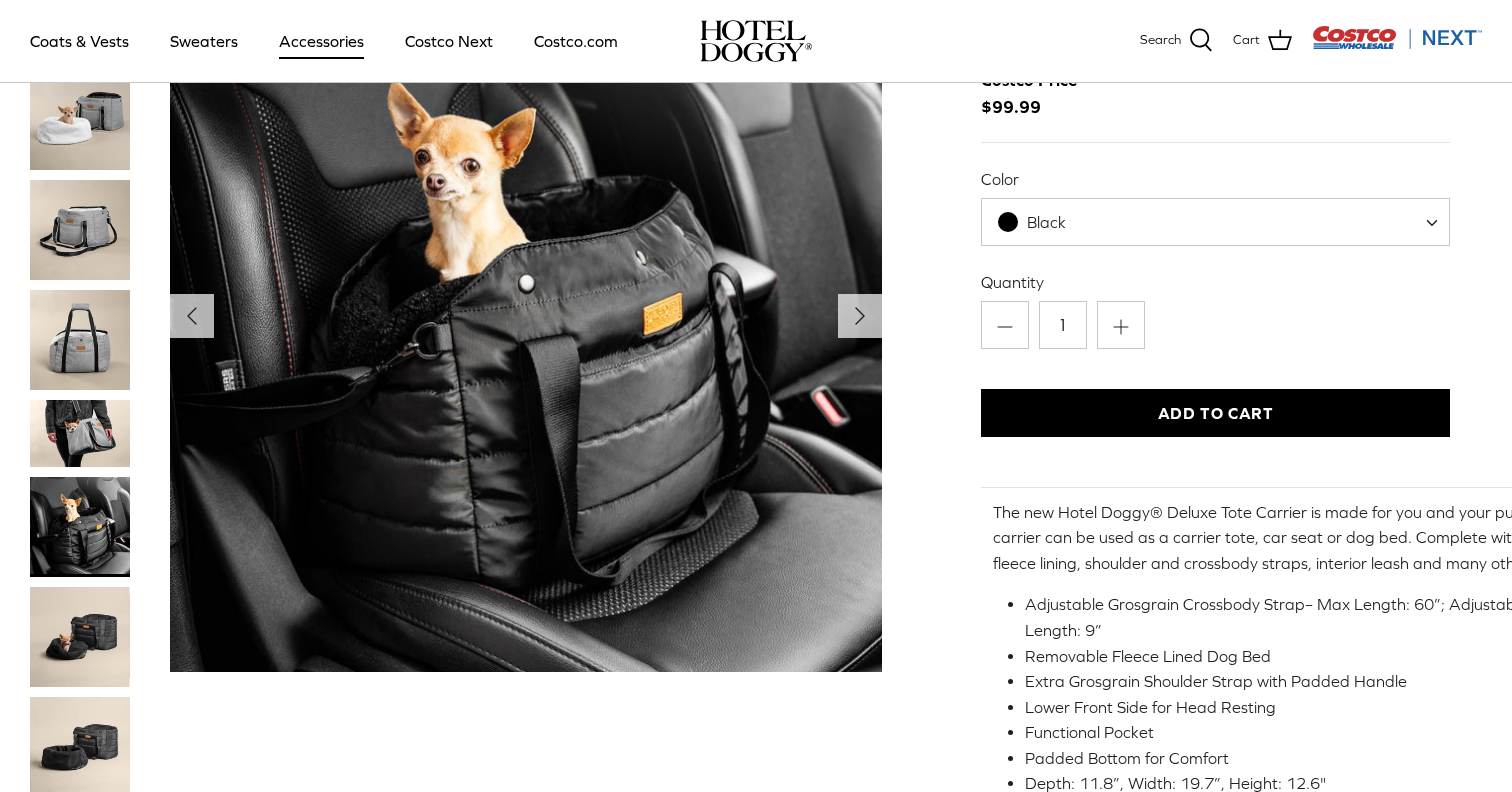 click at bounding box center (80, 637) 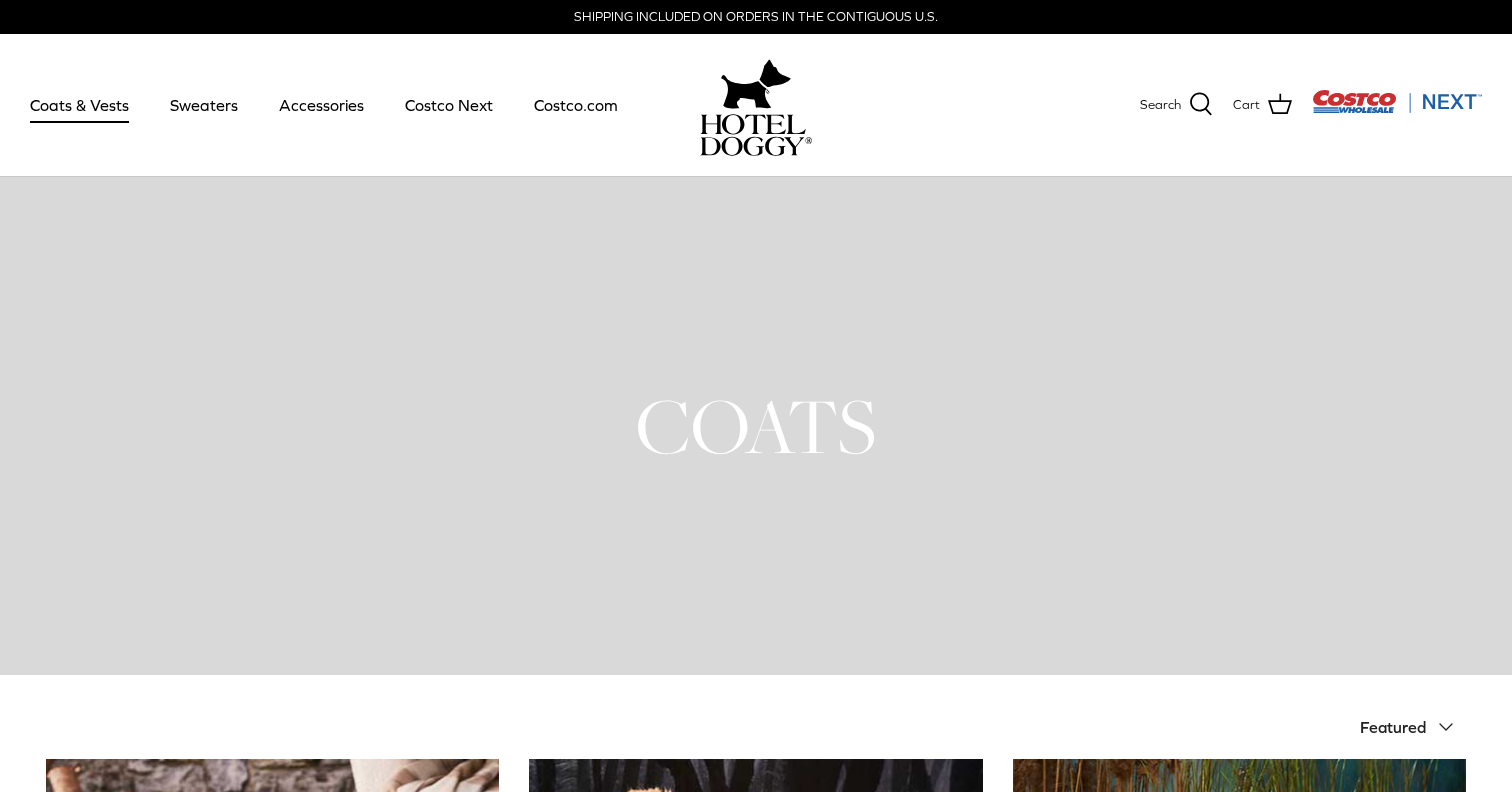 scroll, scrollTop: 0, scrollLeft: 0, axis: both 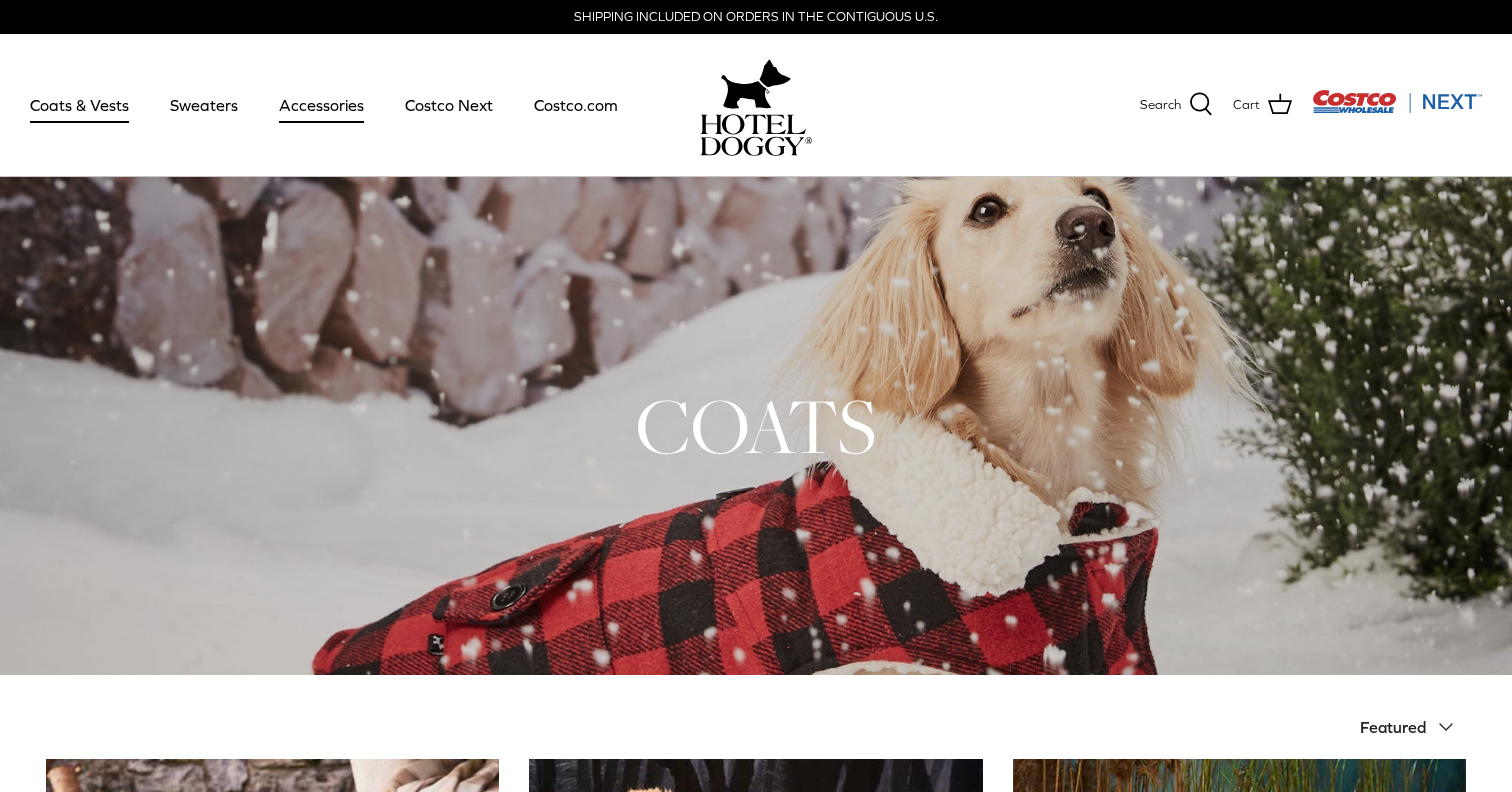click on "Accessories" at bounding box center (321, 105) 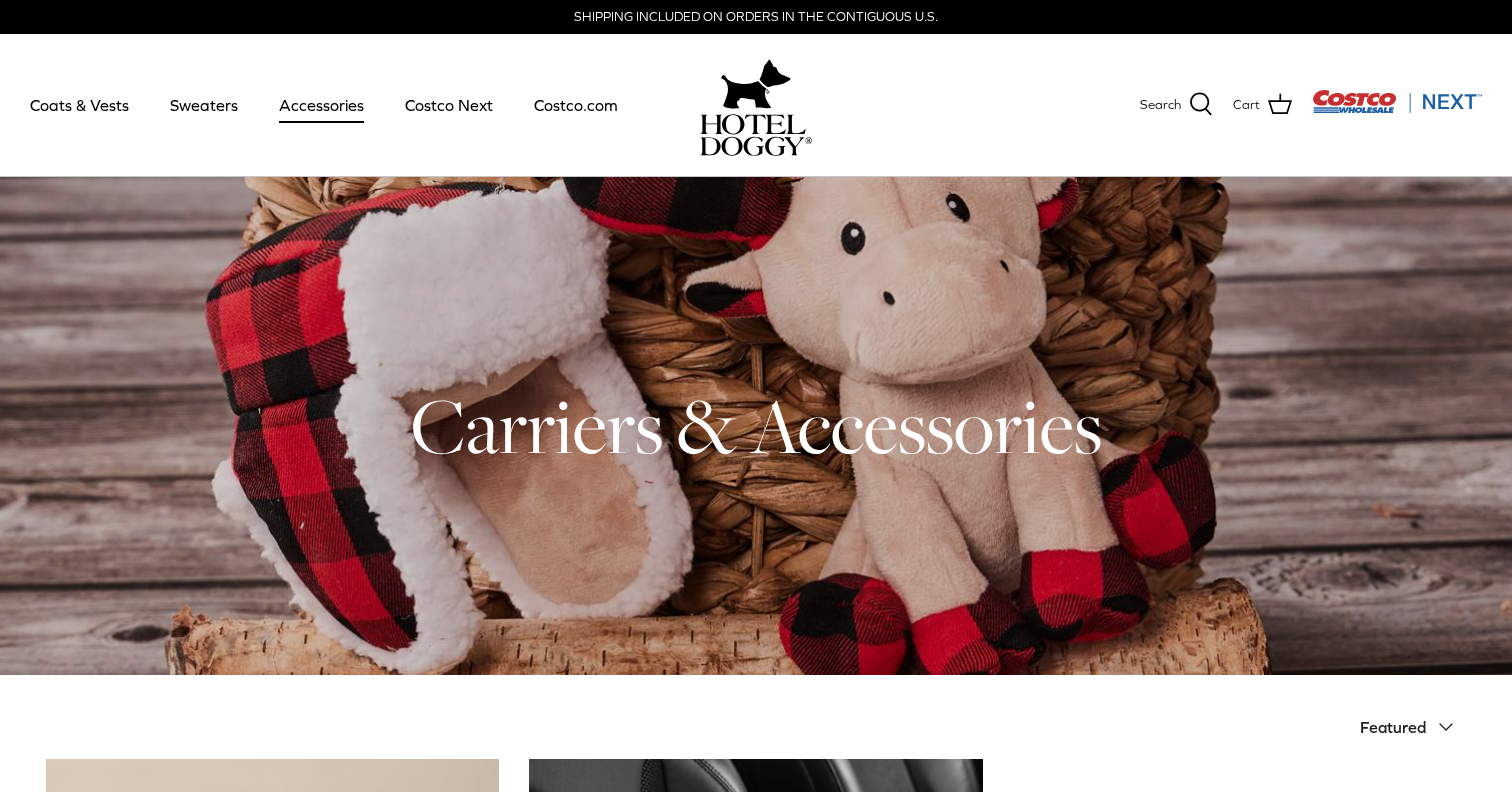 scroll, scrollTop: 0, scrollLeft: 0, axis: both 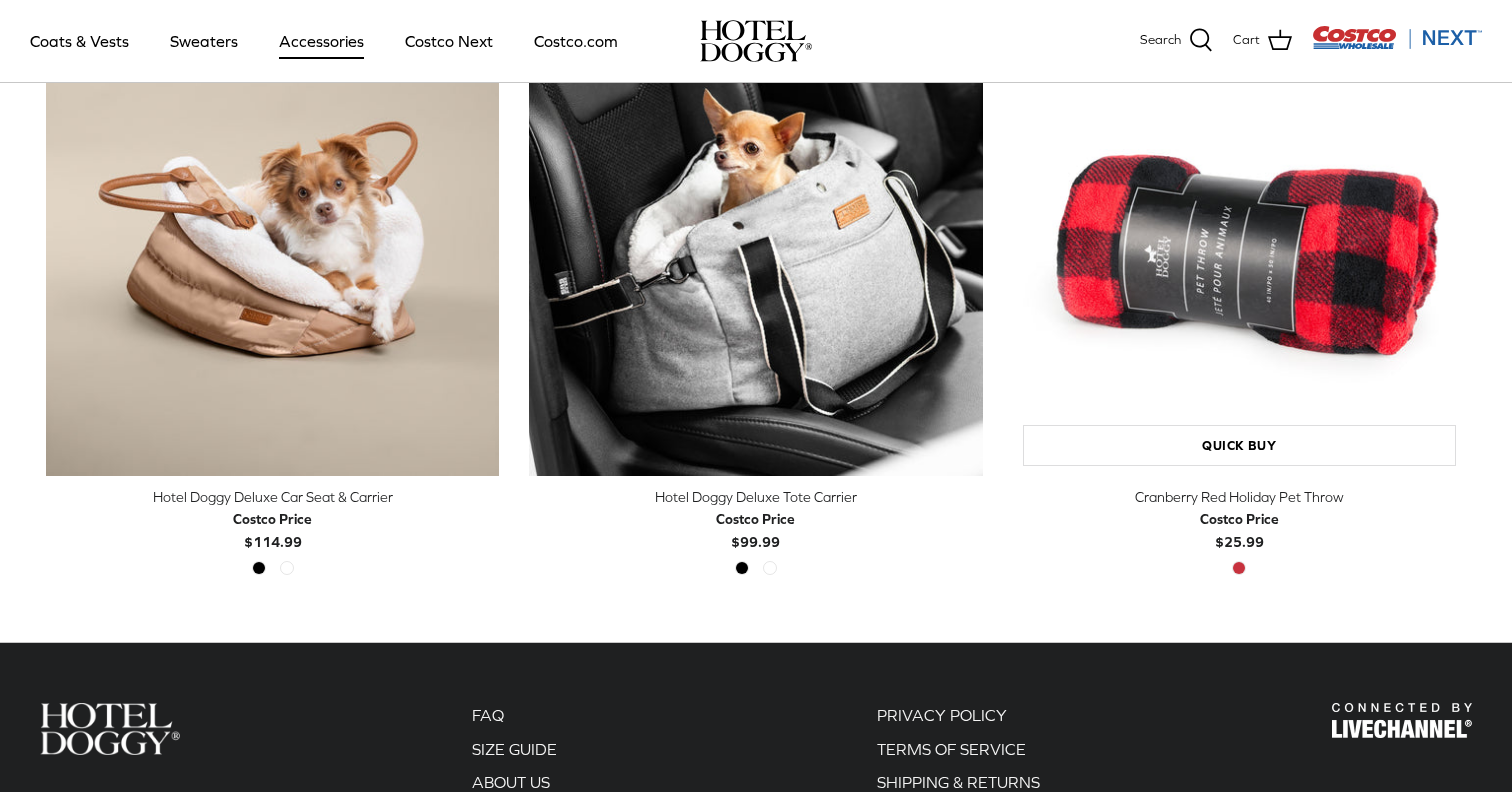 click at bounding box center (1239, 249) 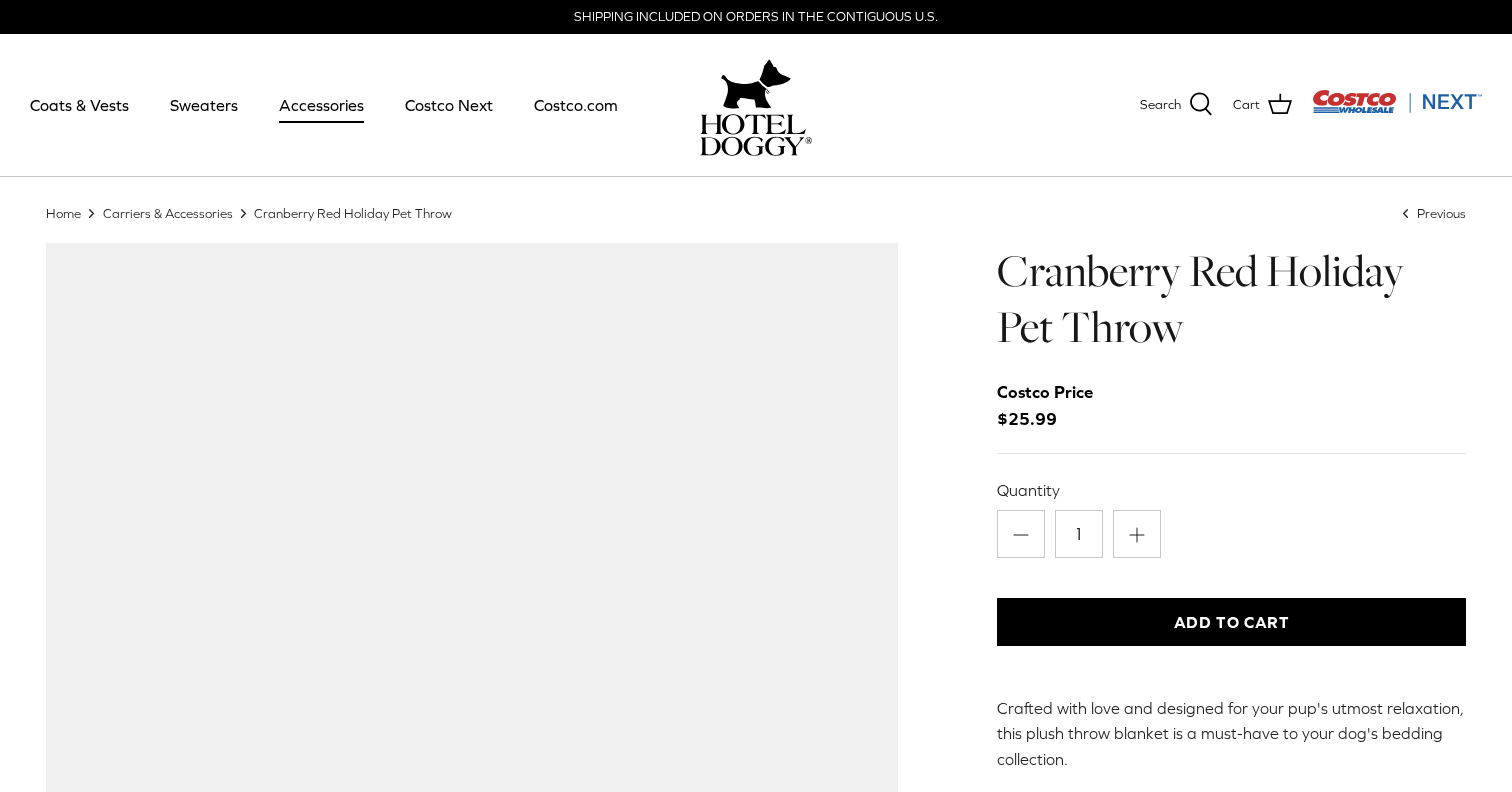 scroll, scrollTop: 0, scrollLeft: 0, axis: both 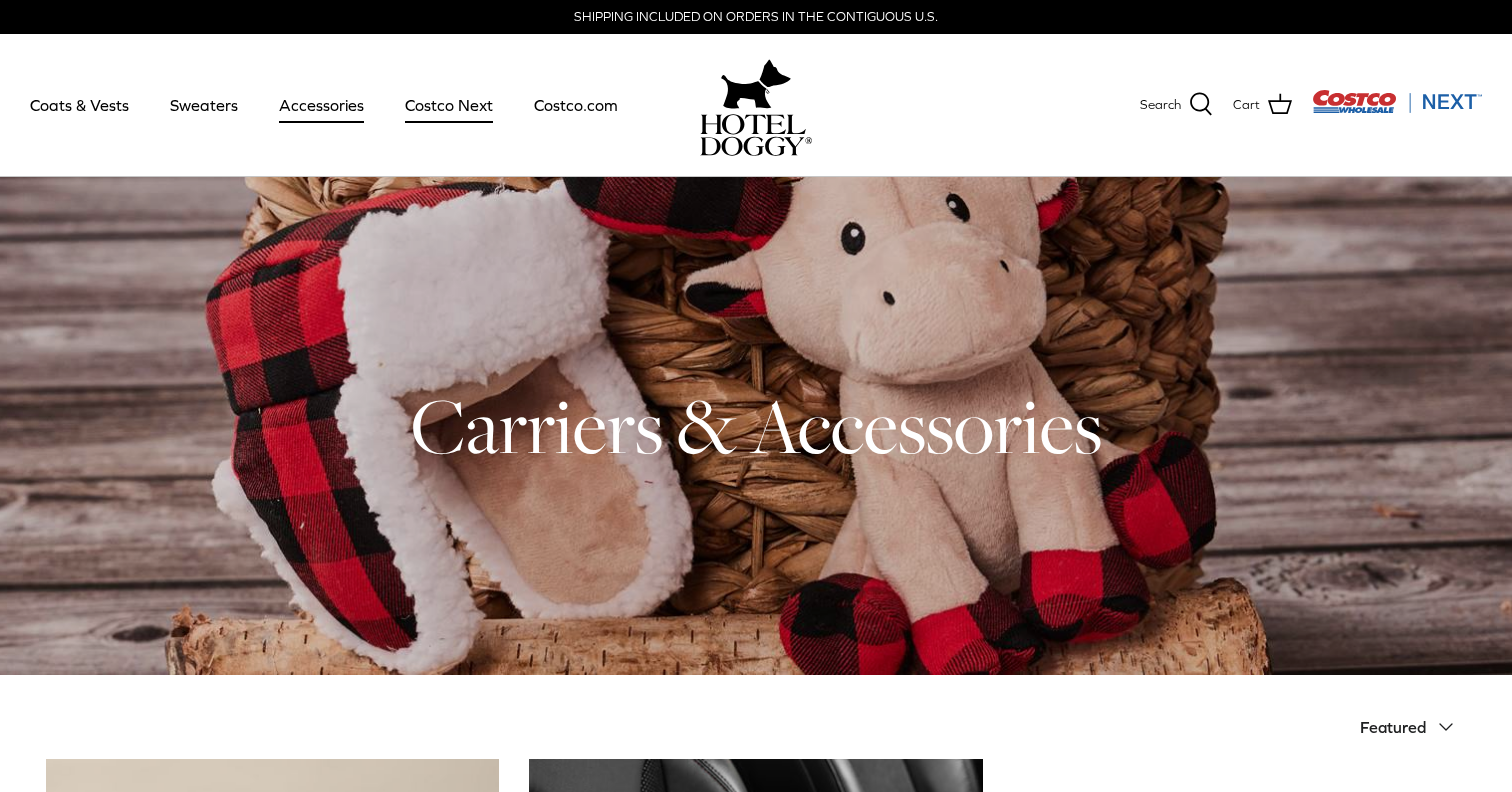 click on "Costco Next" at bounding box center [449, 105] 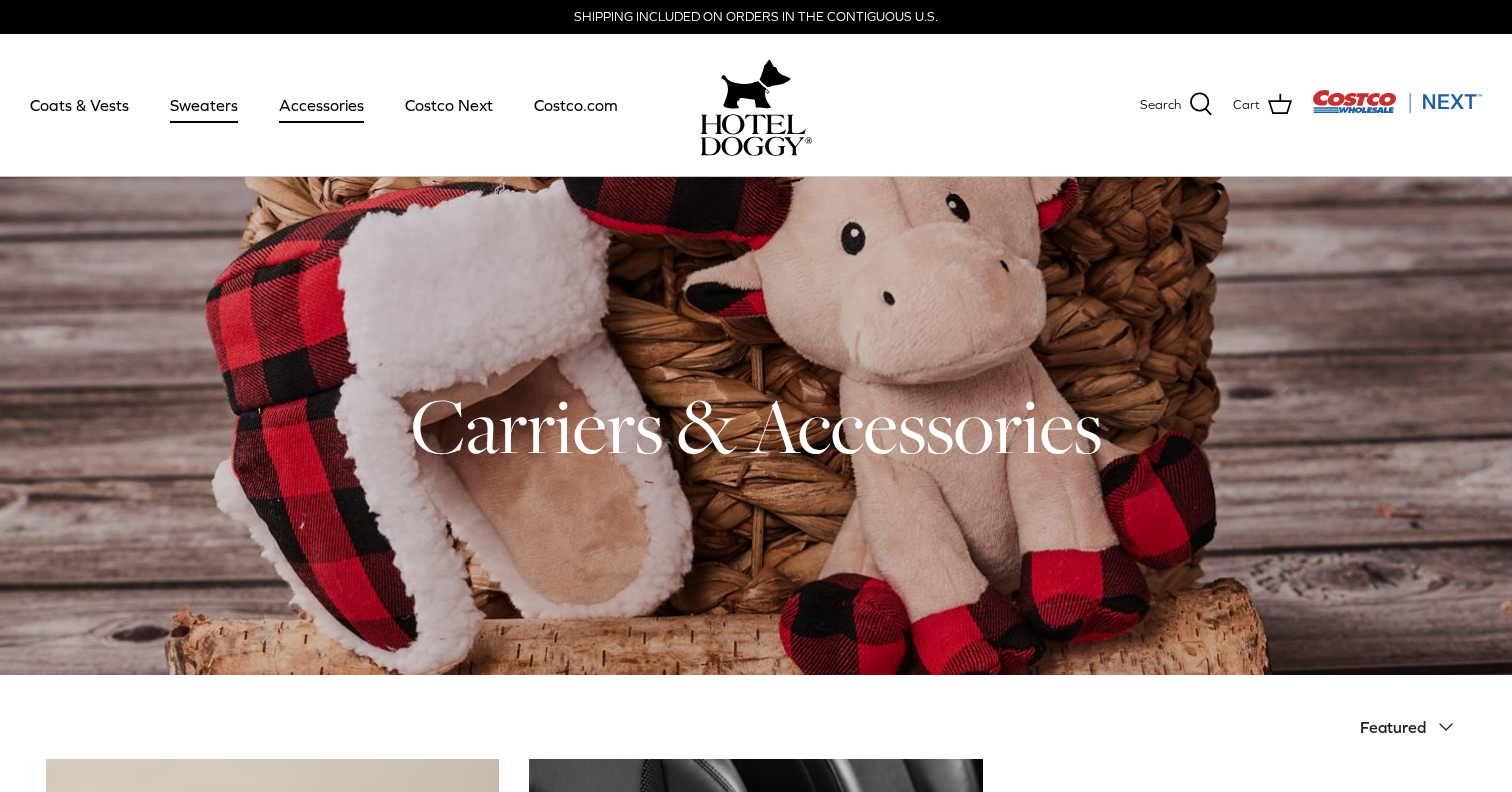 scroll, scrollTop: 0, scrollLeft: 0, axis: both 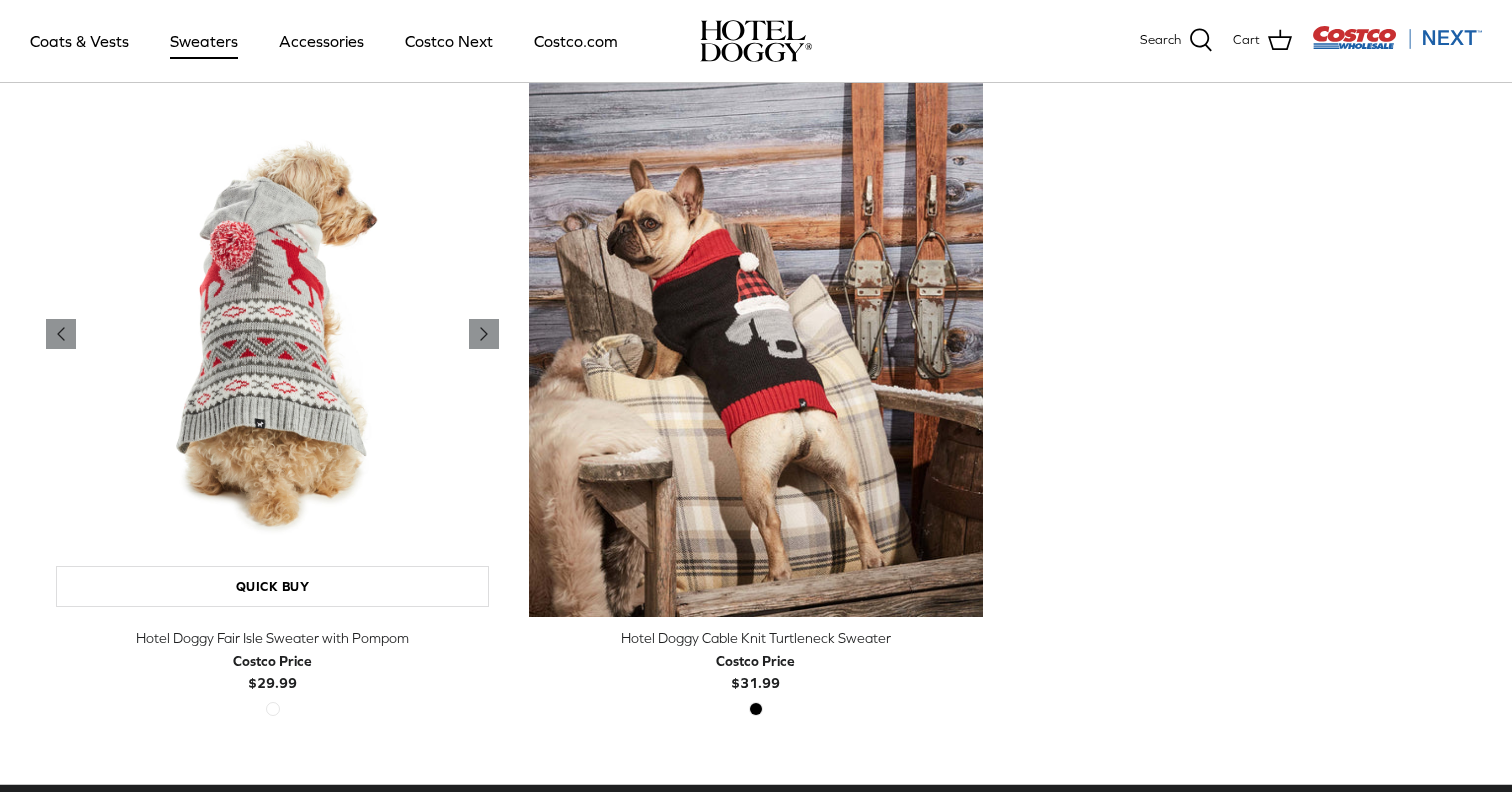 click at bounding box center (272, 334) 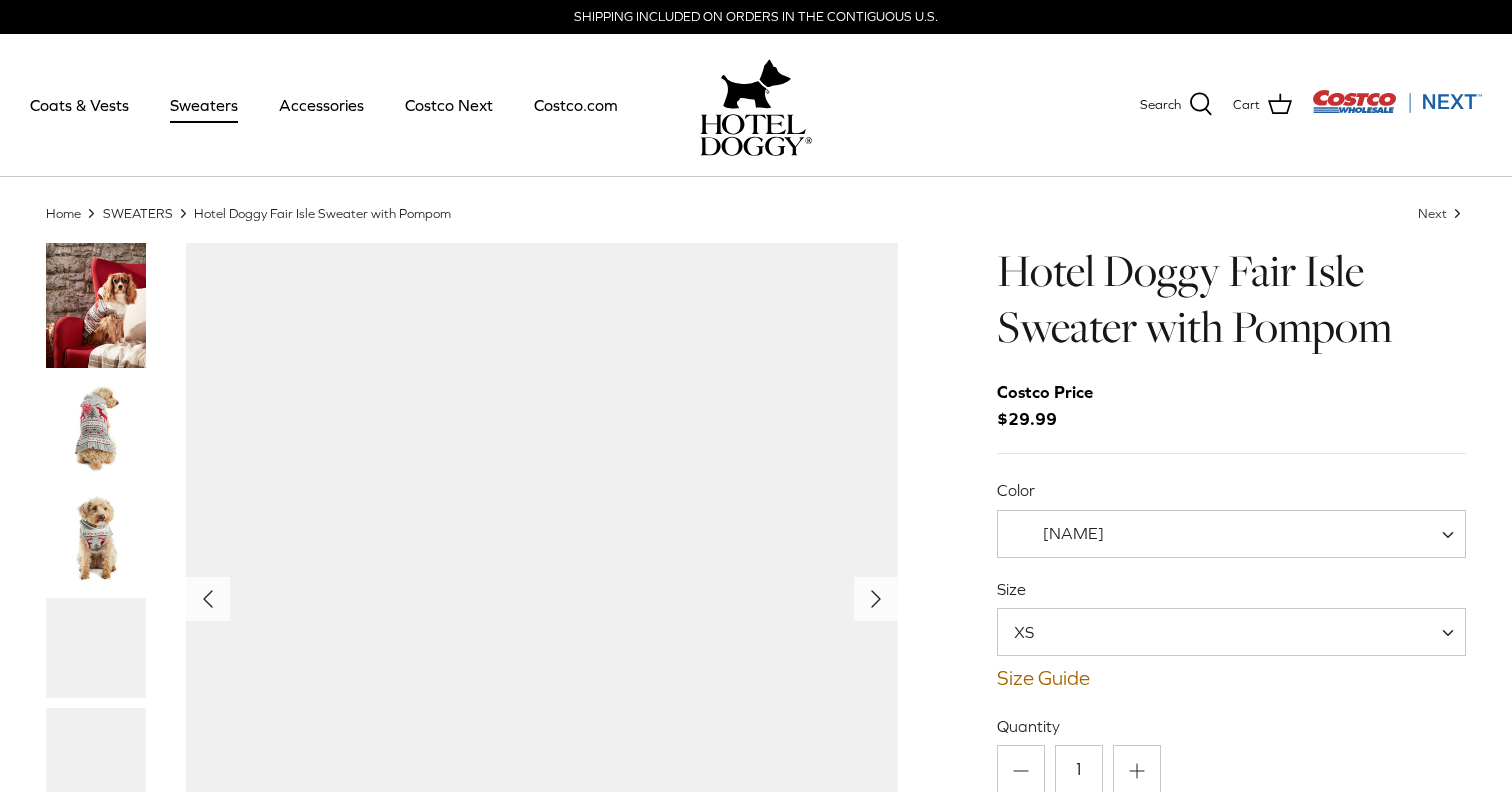 scroll, scrollTop: 0, scrollLeft: 0, axis: both 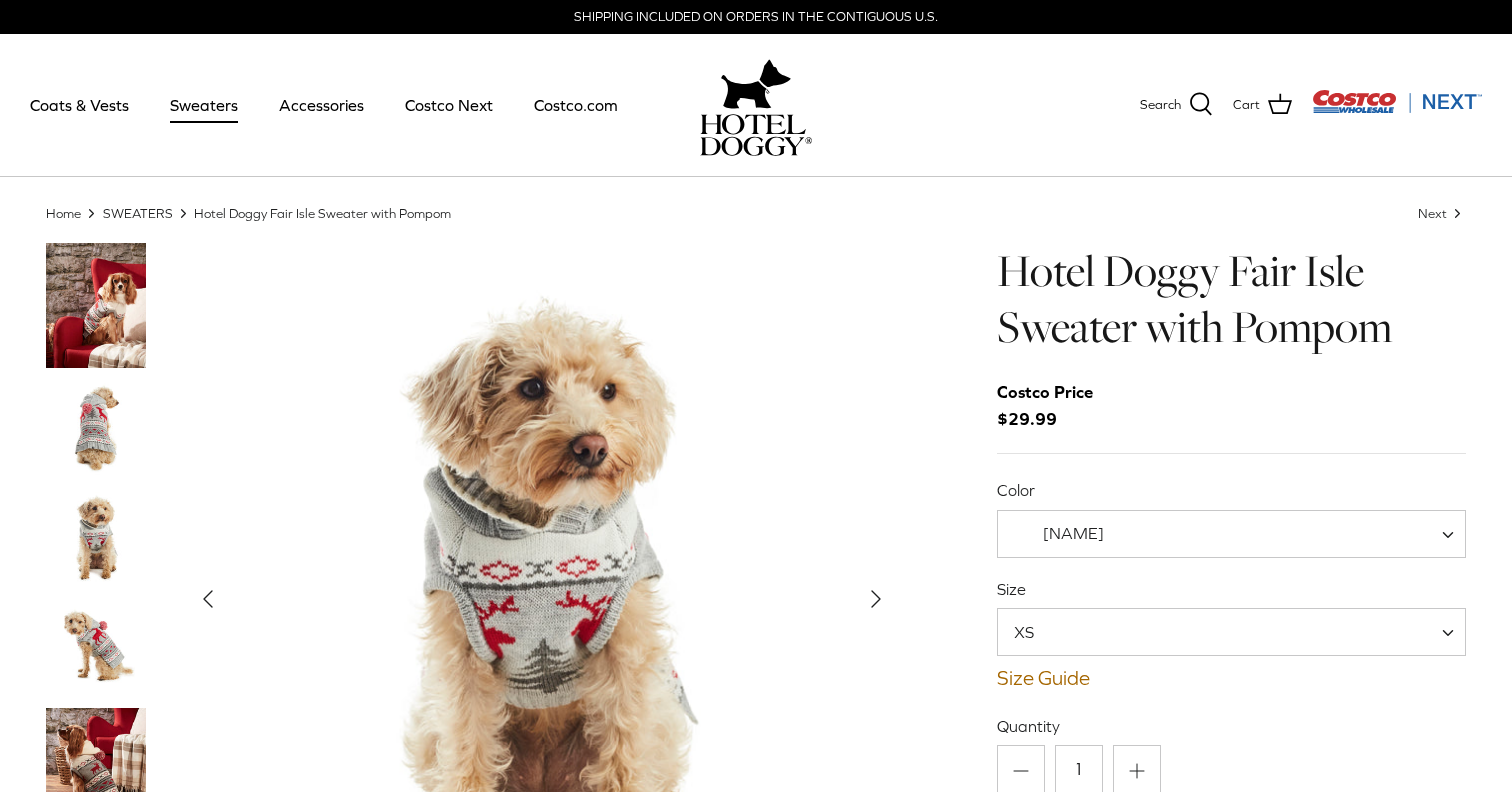 click at bounding box center [96, 428] 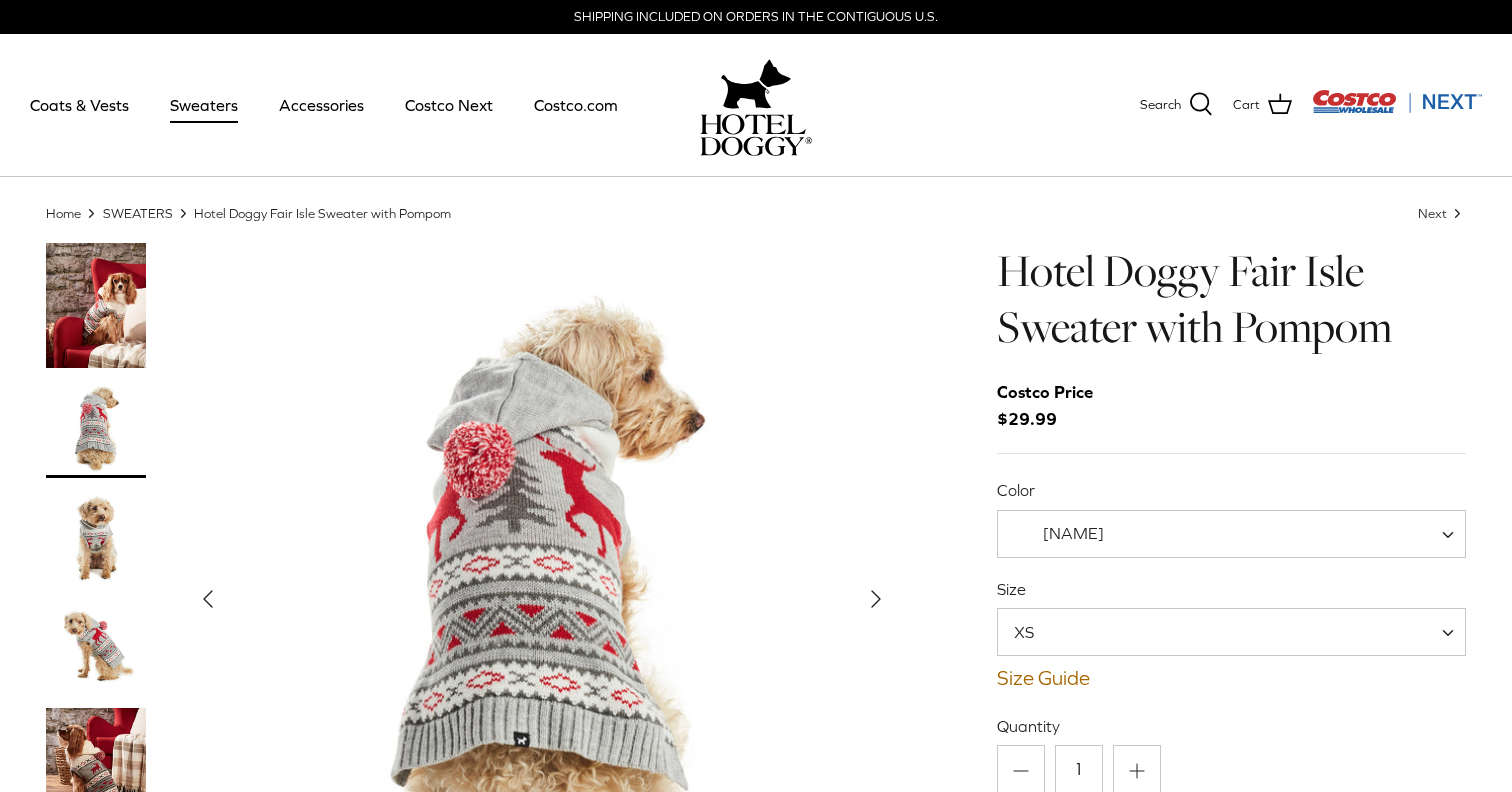 click at bounding box center [96, 538] 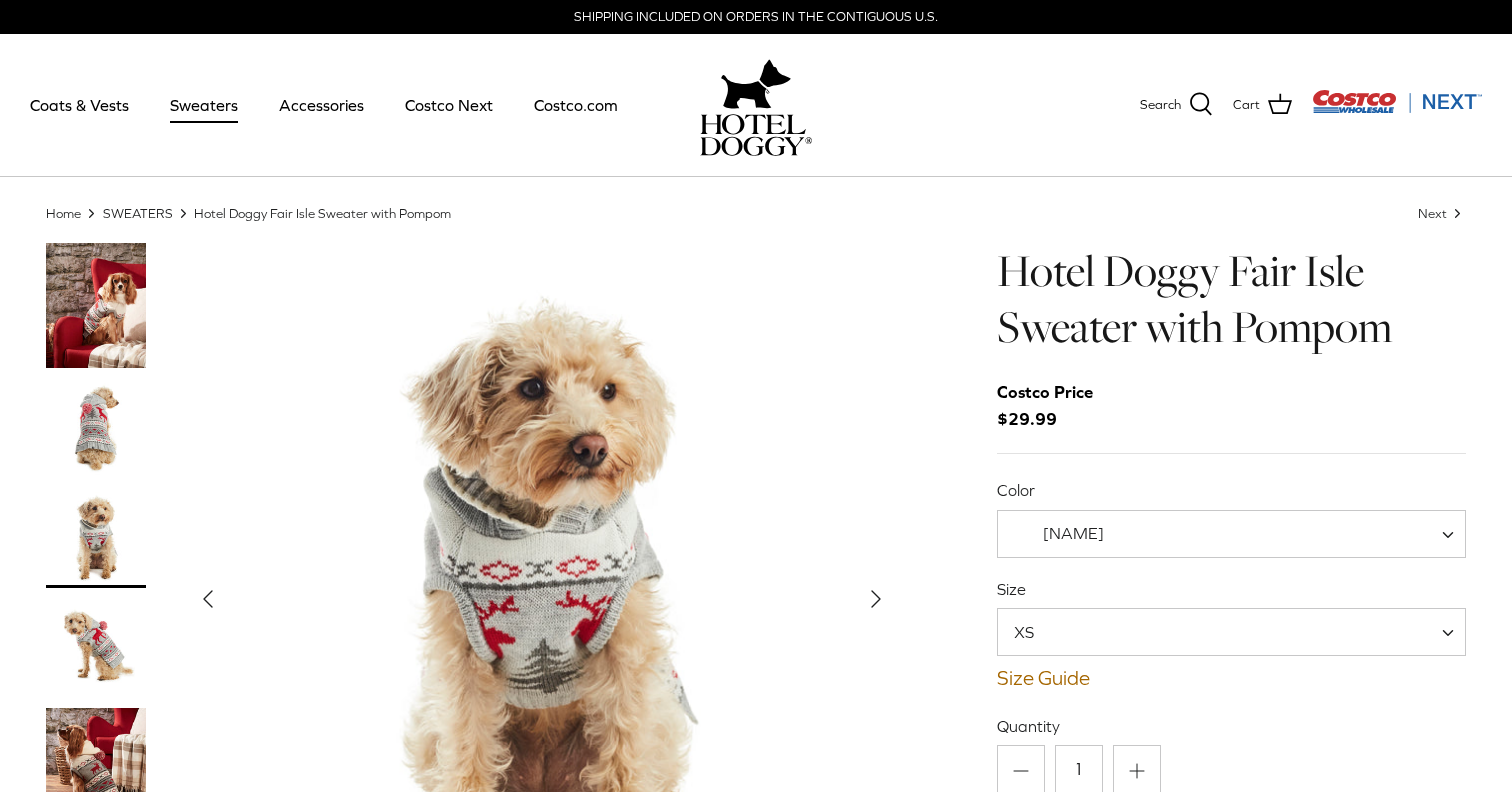 click at bounding box center (96, 648) 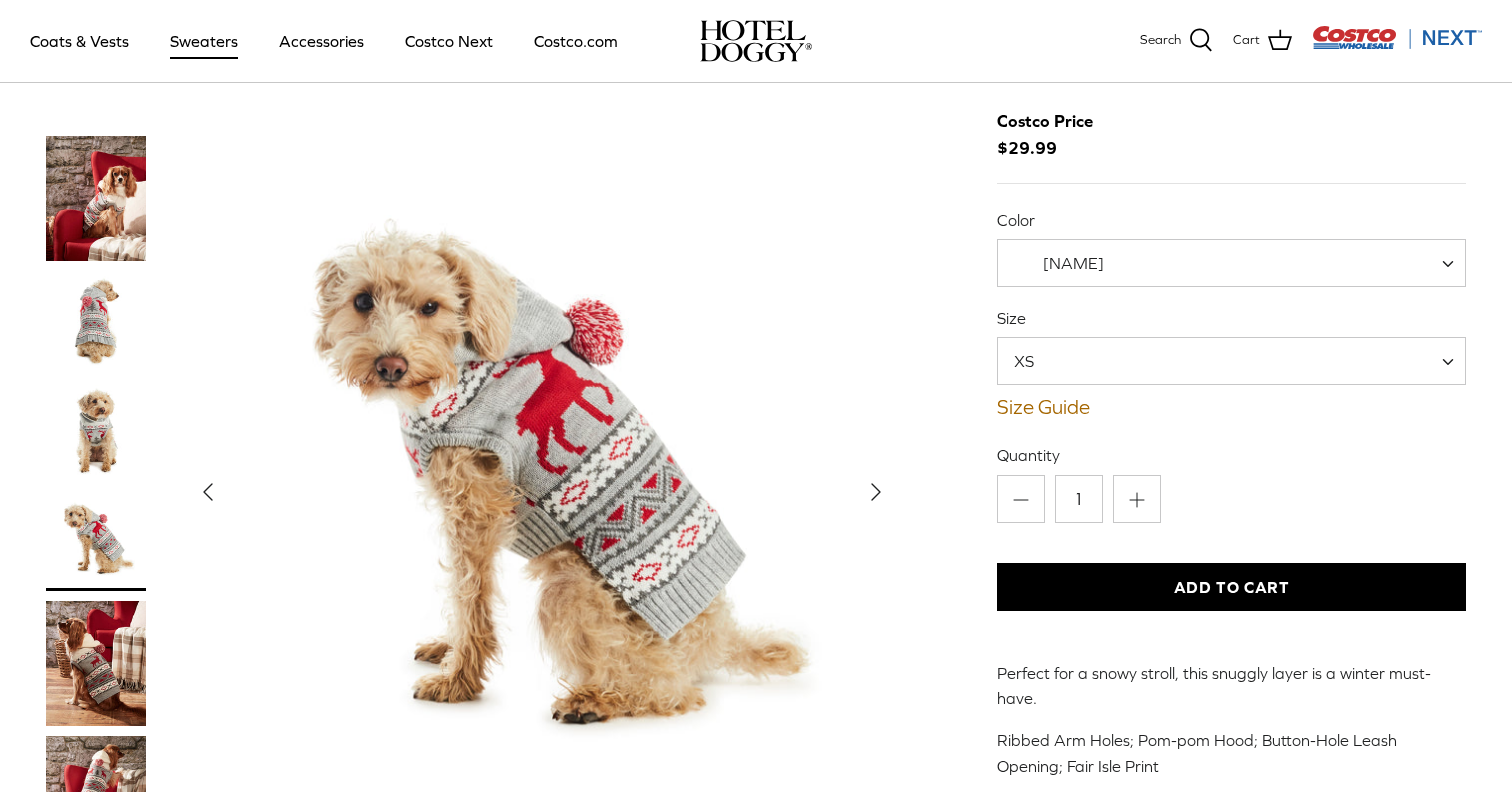 scroll, scrollTop: 132, scrollLeft: 0, axis: vertical 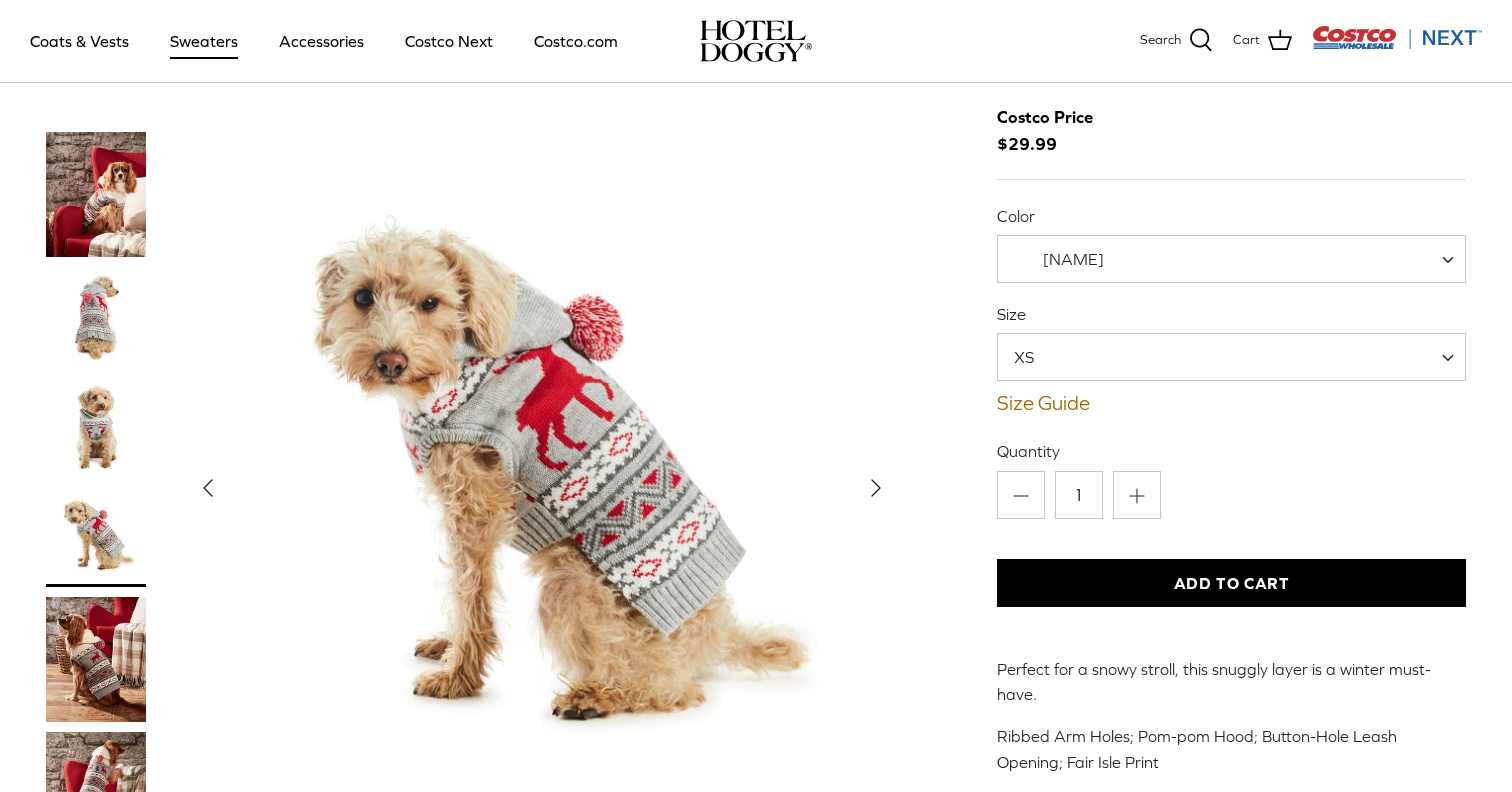 click at bounding box center (96, 659) 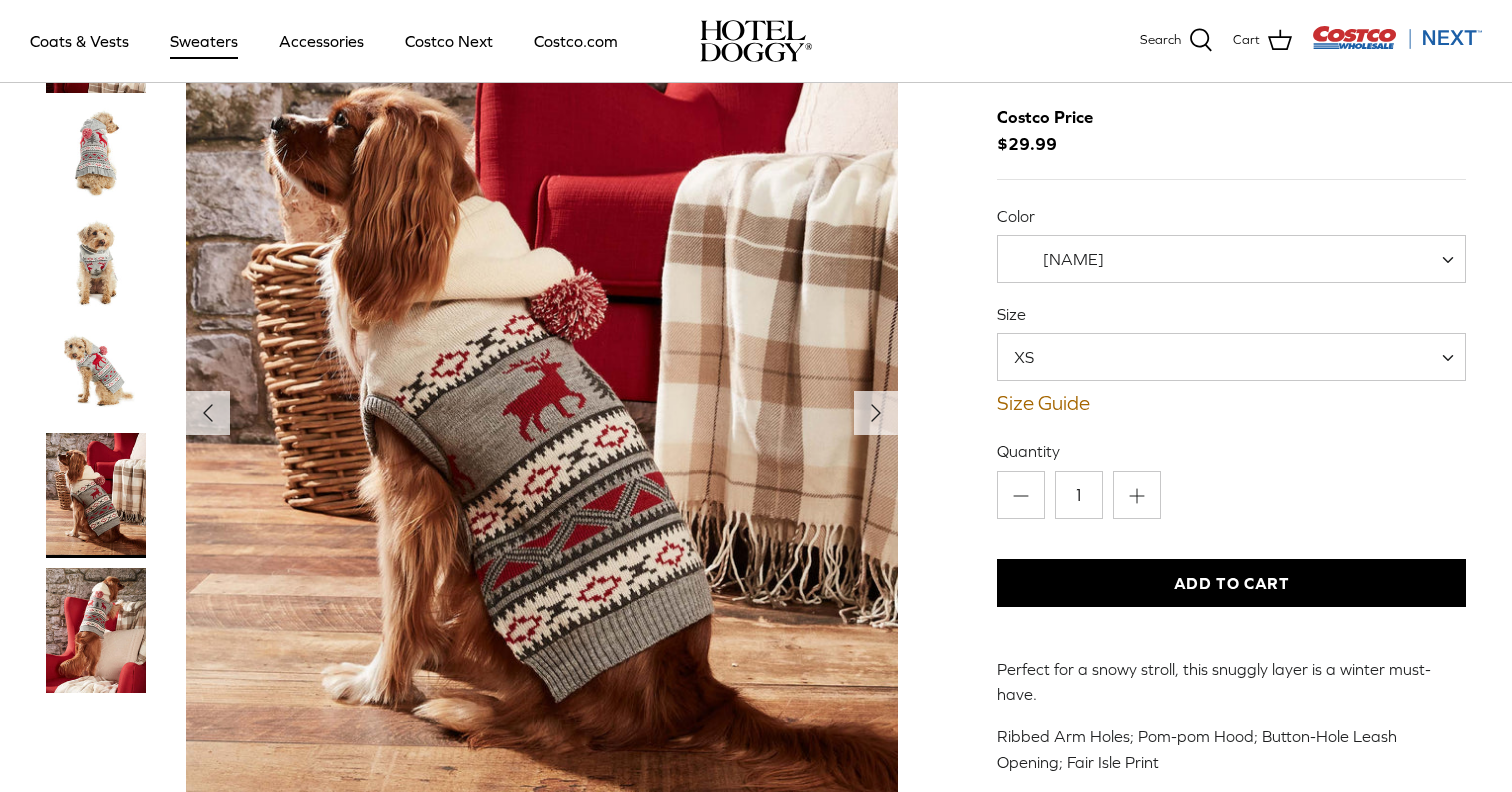 click at bounding box center (96, 630) 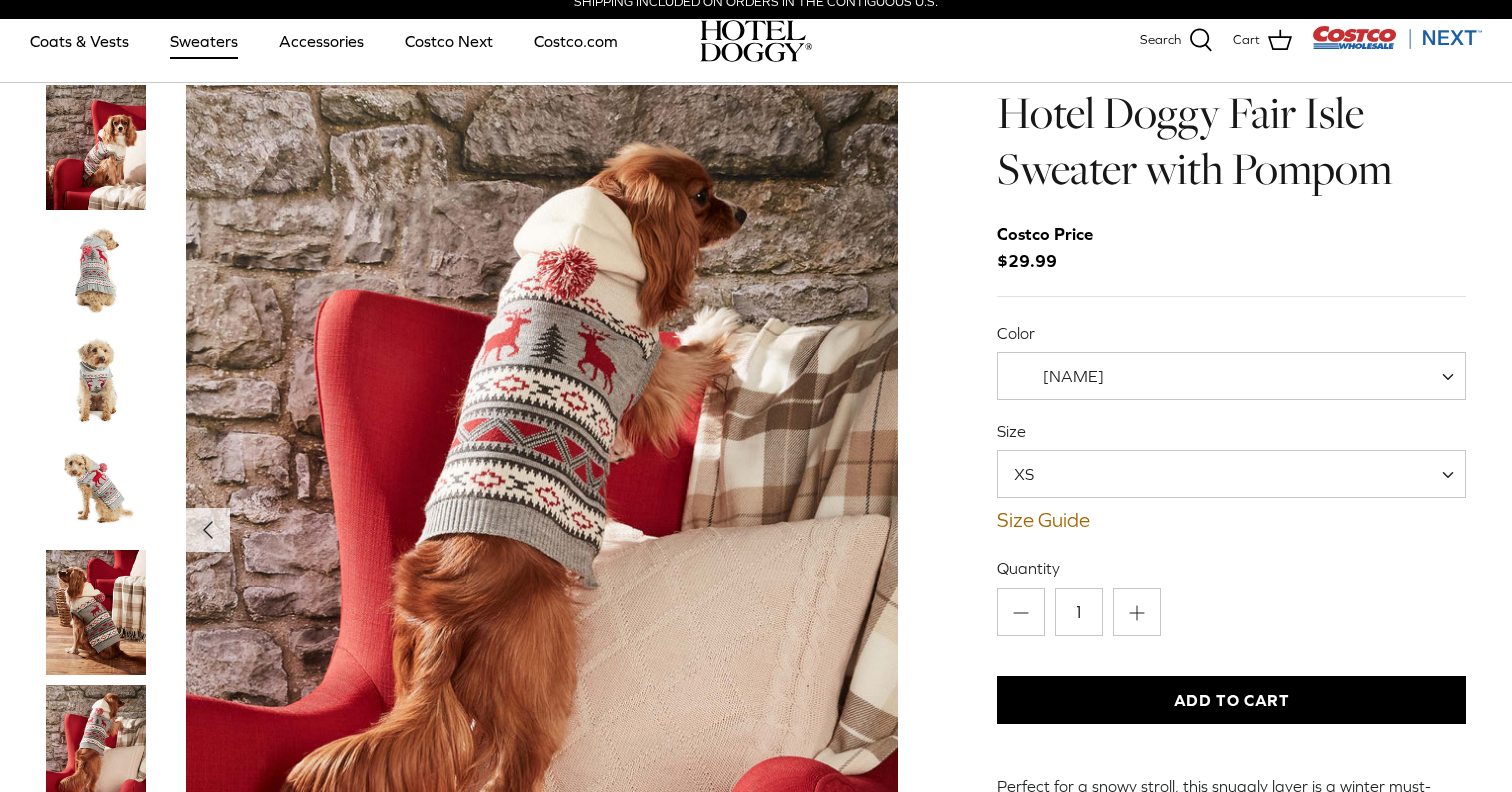 scroll, scrollTop: 0, scrollLeft: 0, axis: both 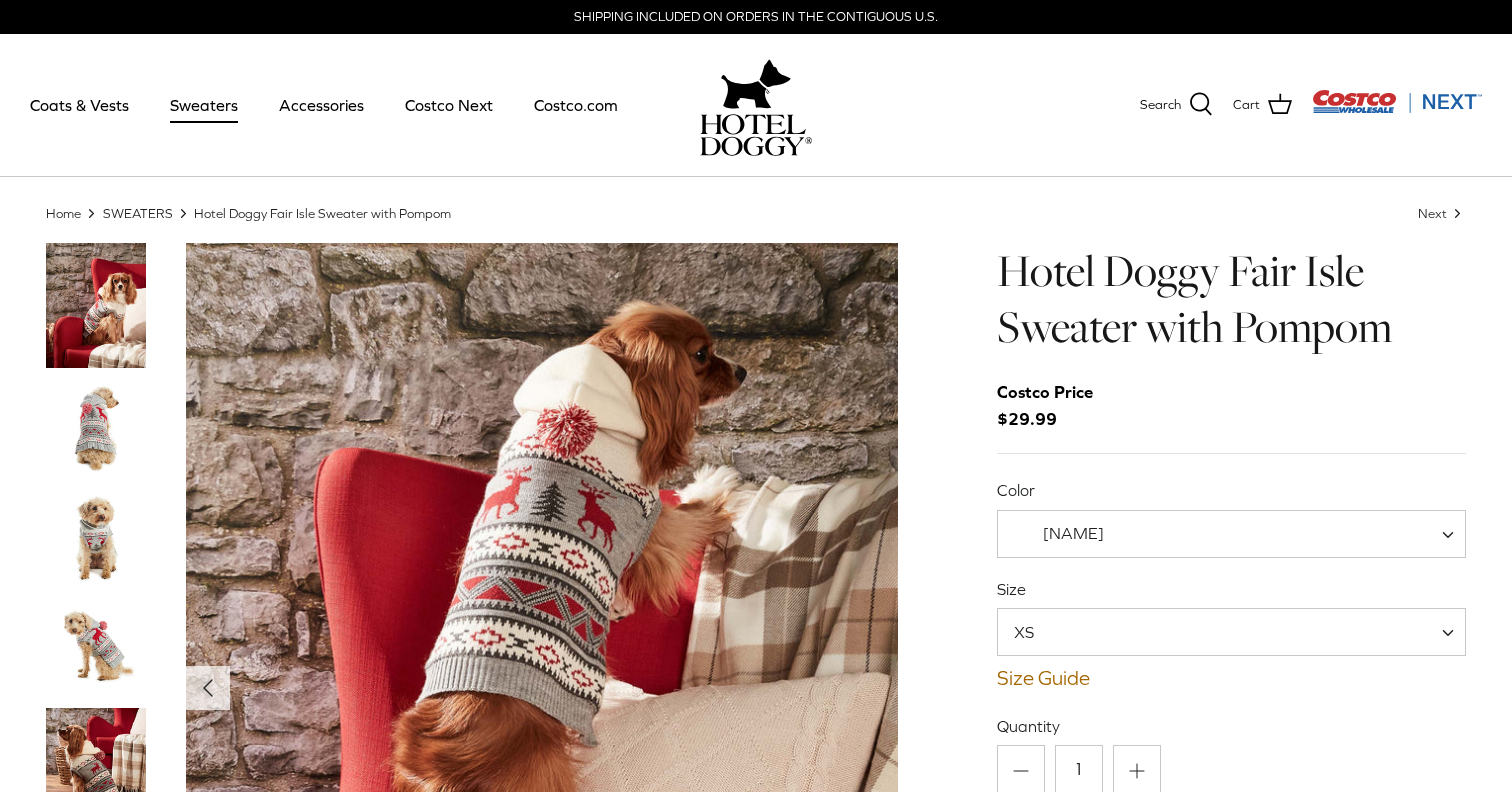 click at bounding box center [96, 305] 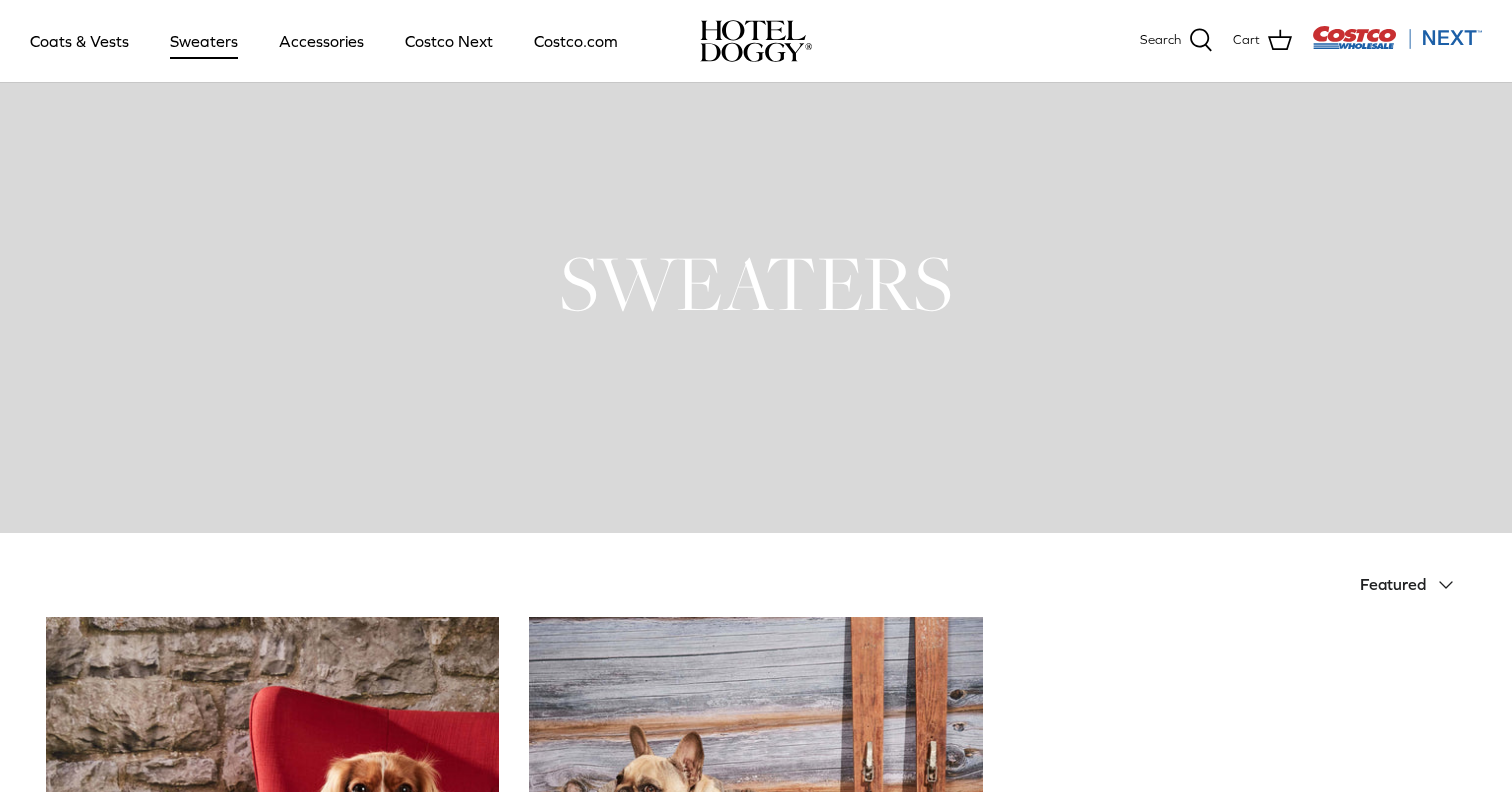 scroll, scrollTop: 566, scrollLeft: 0, axis: vertical 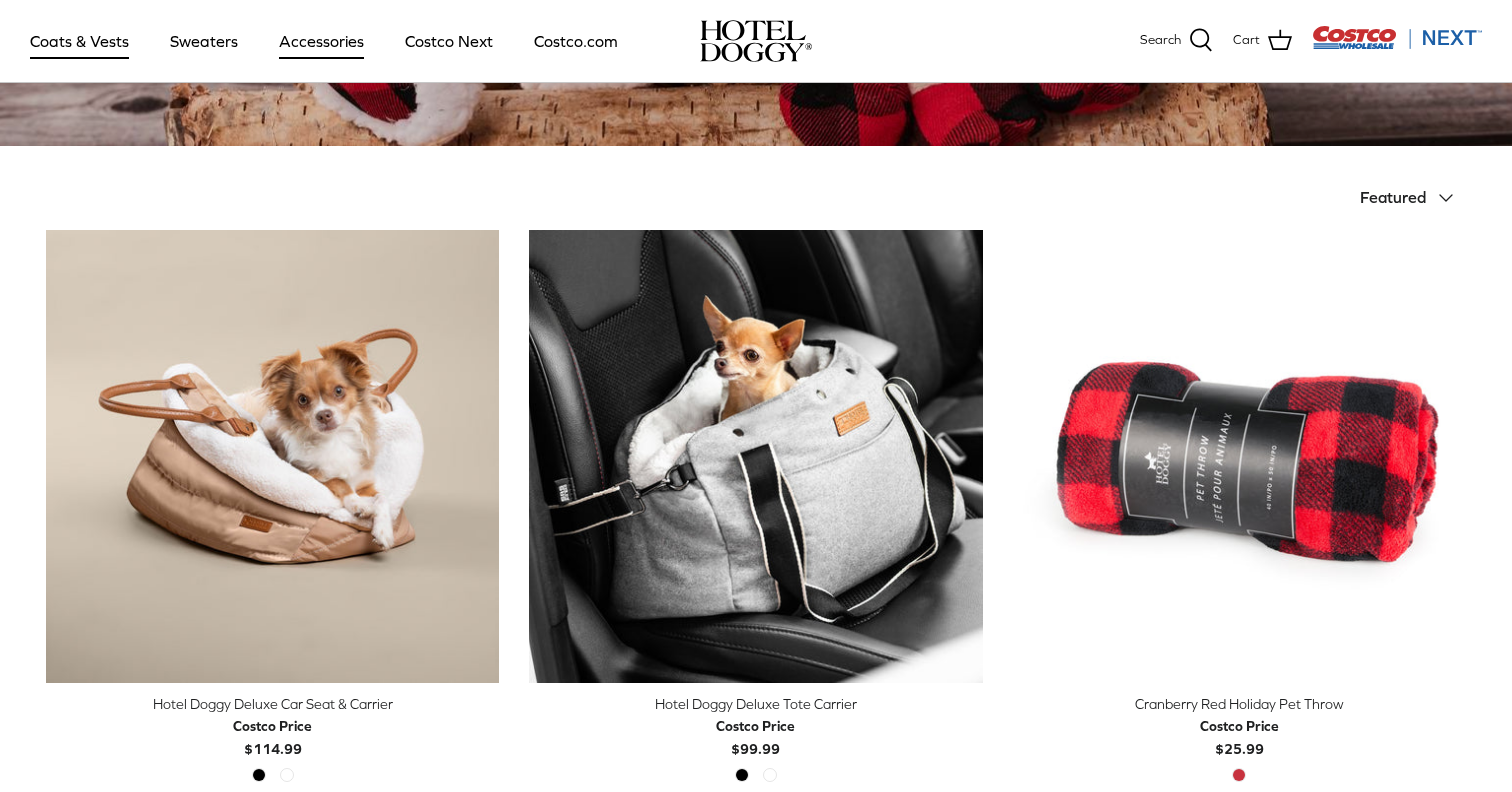 click on "Coats & Vests" at bounding box center (79, 41) 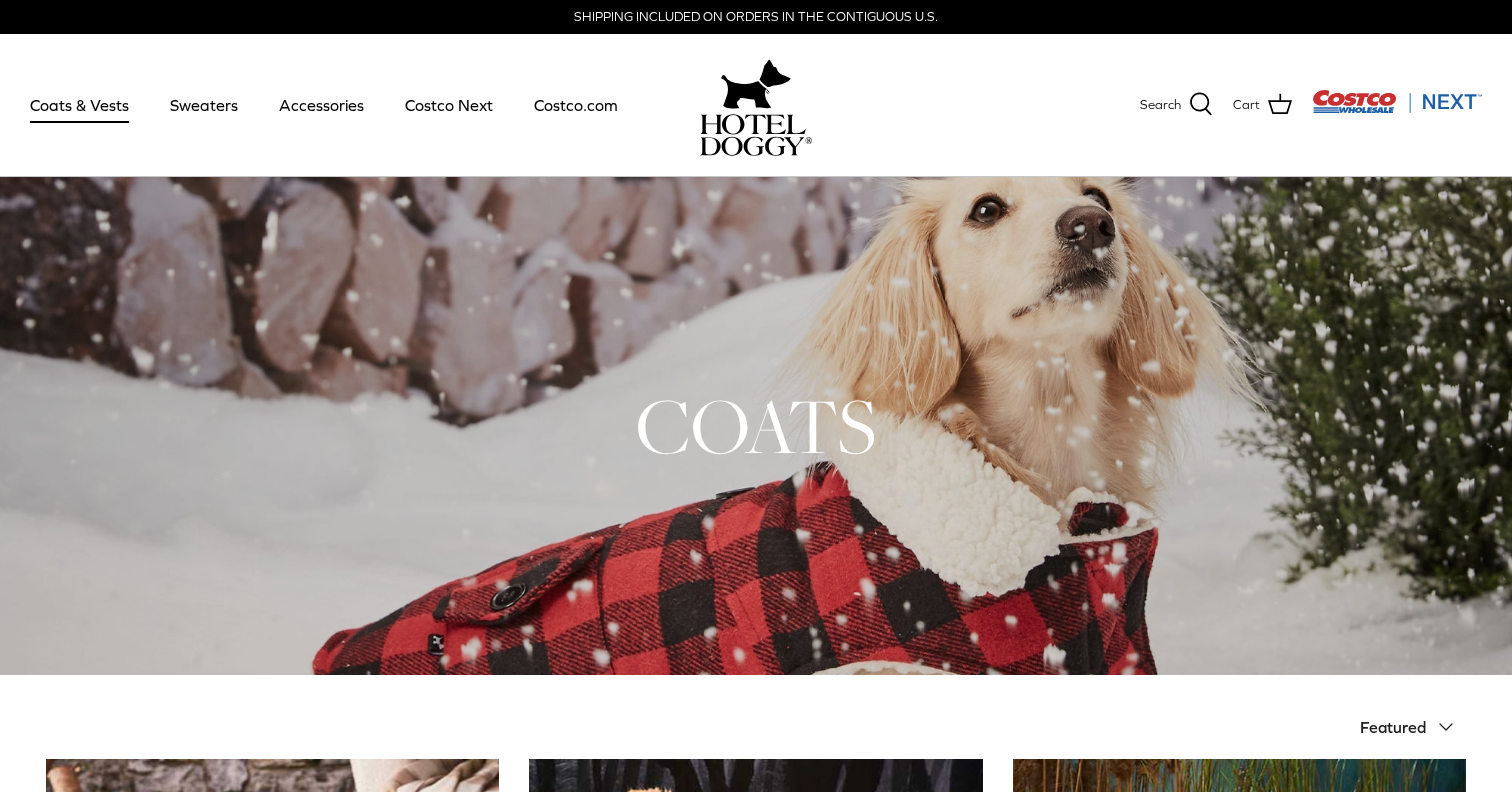 scroll, scrollTop: 0, scrollLeft: 0, axis: both 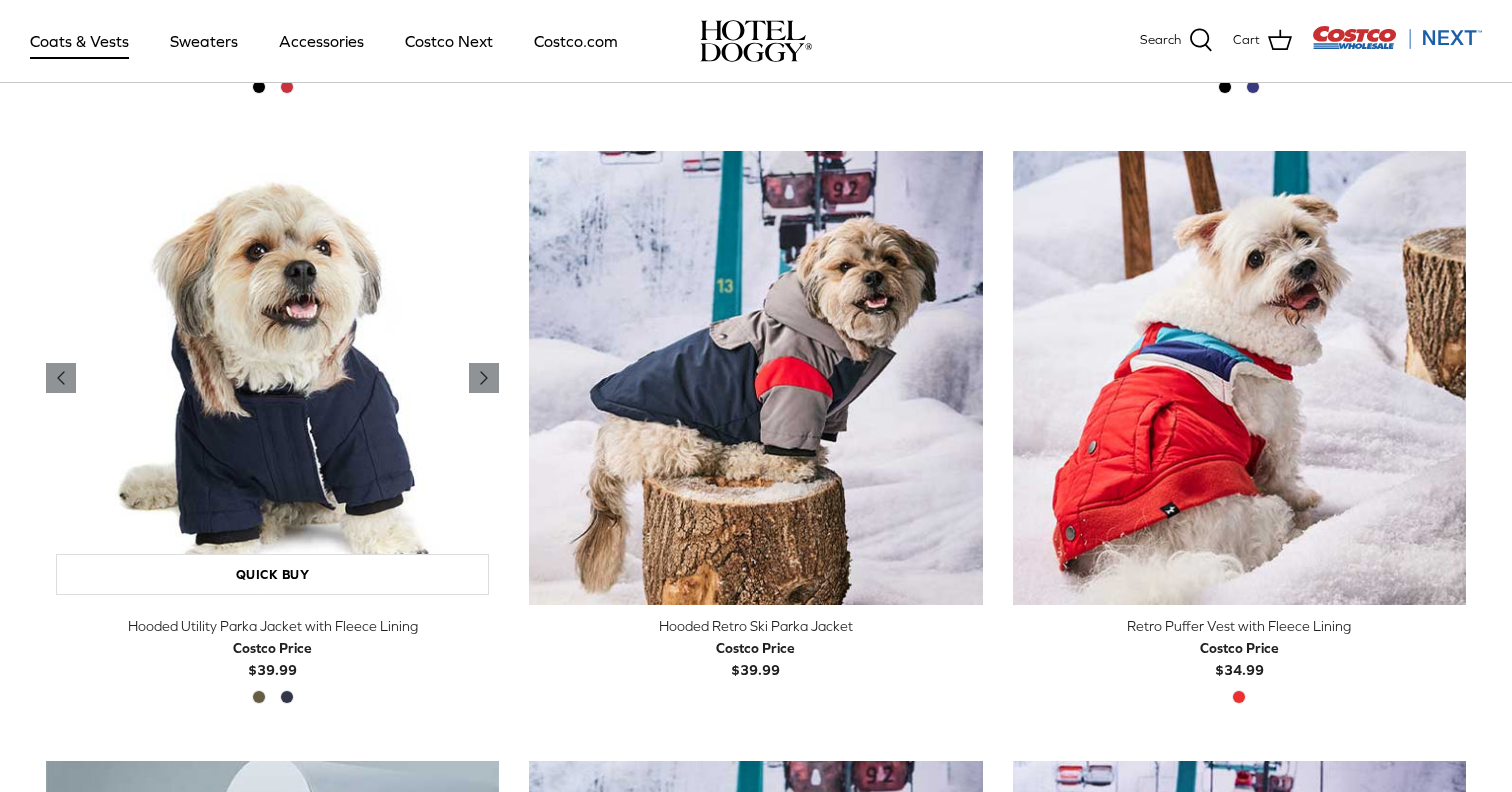 click at bounding box center [272, 377] 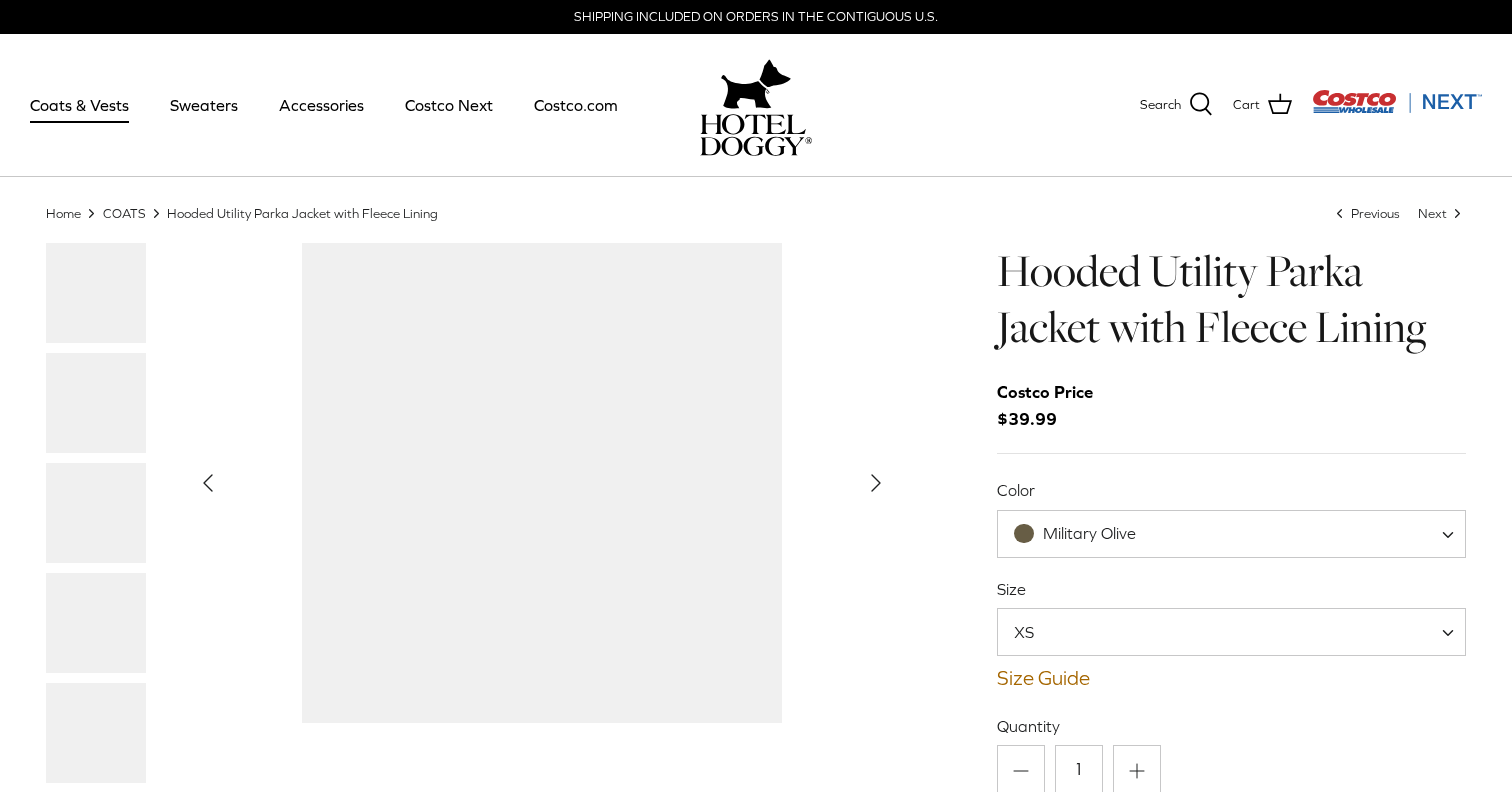 scroll, scrollTop: 0, scrollLeft: 0, axis: both 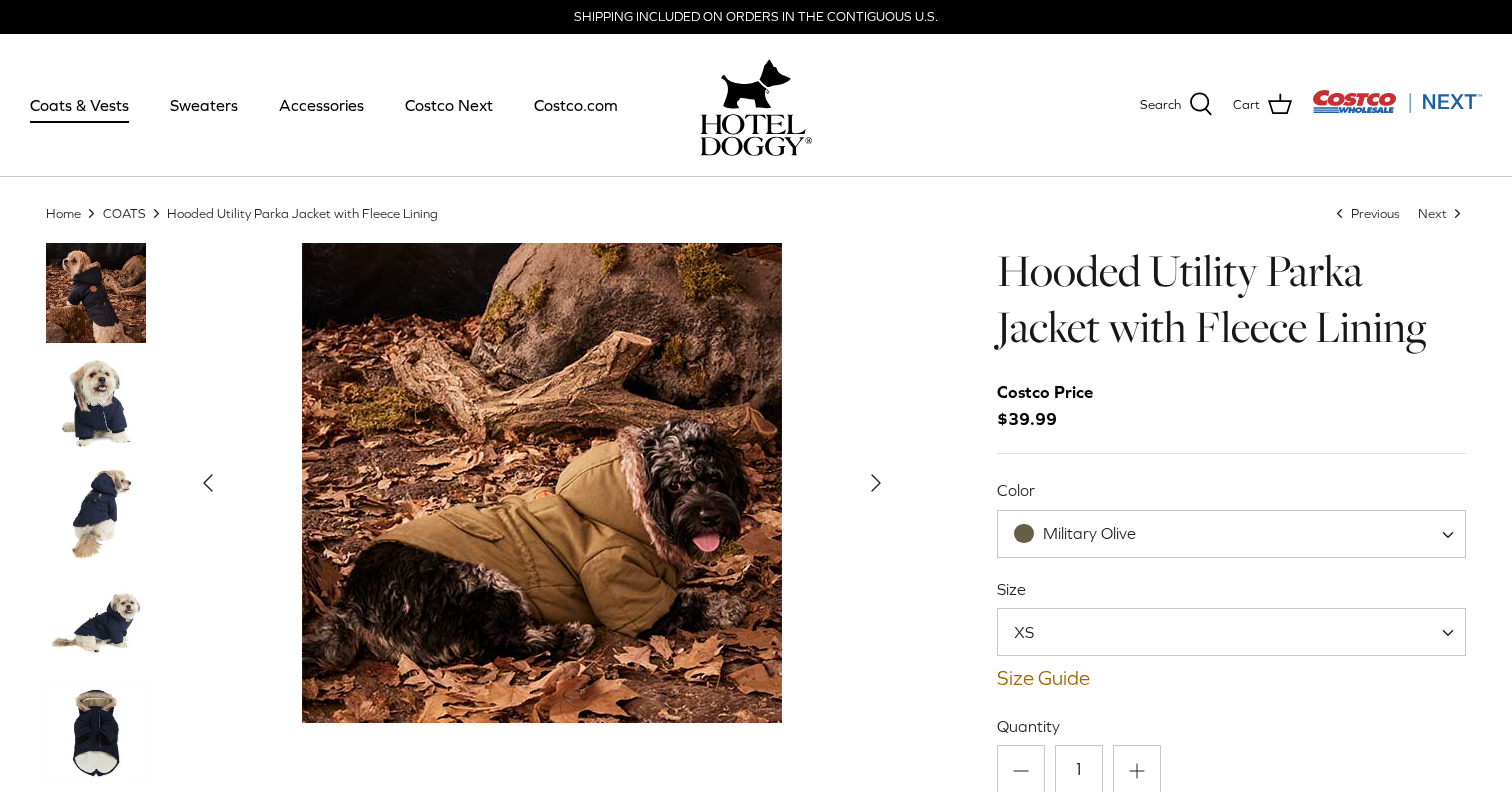 click at bounding box center [96, 403] 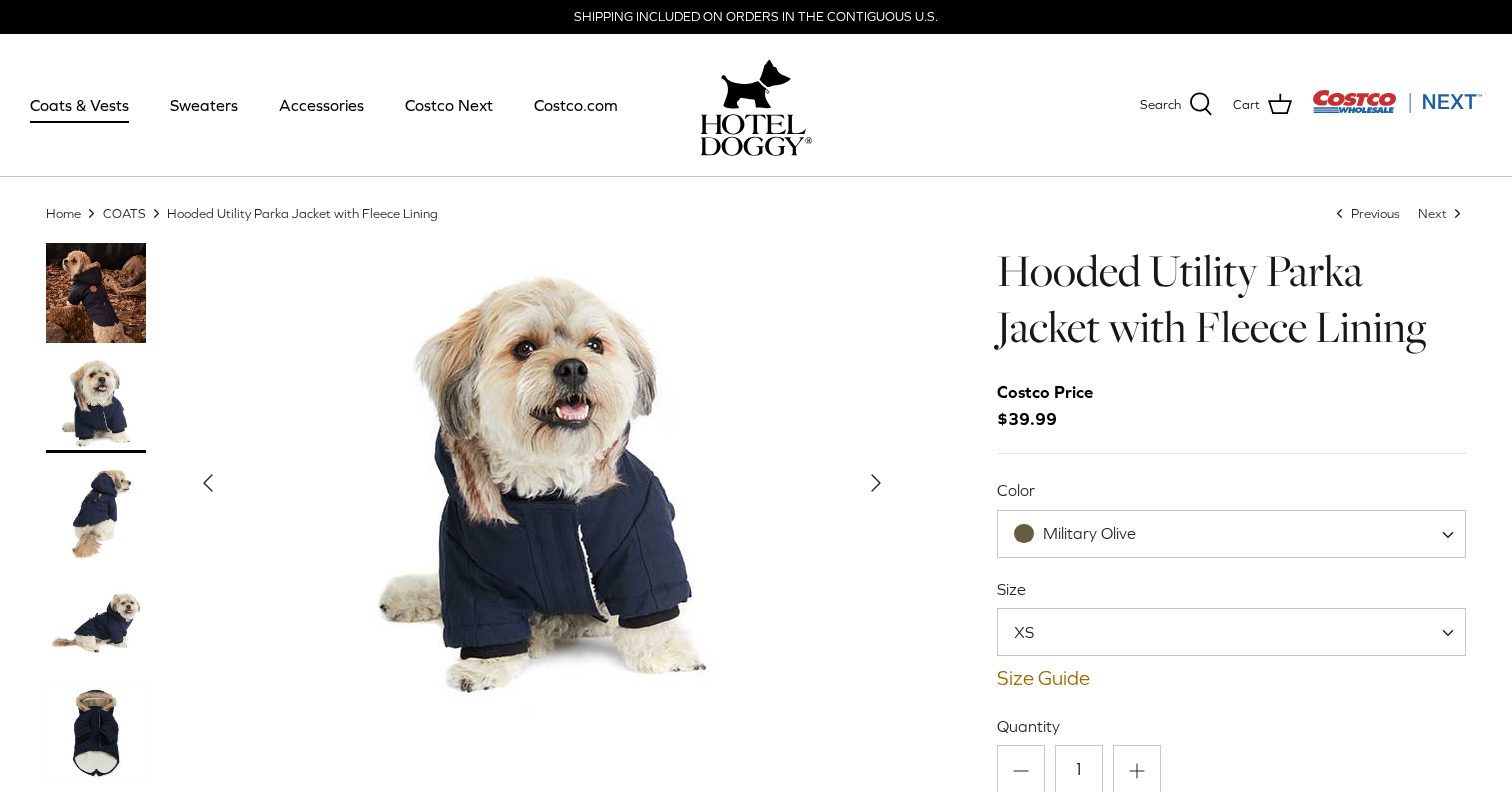 click at bounding box center [96, 513] 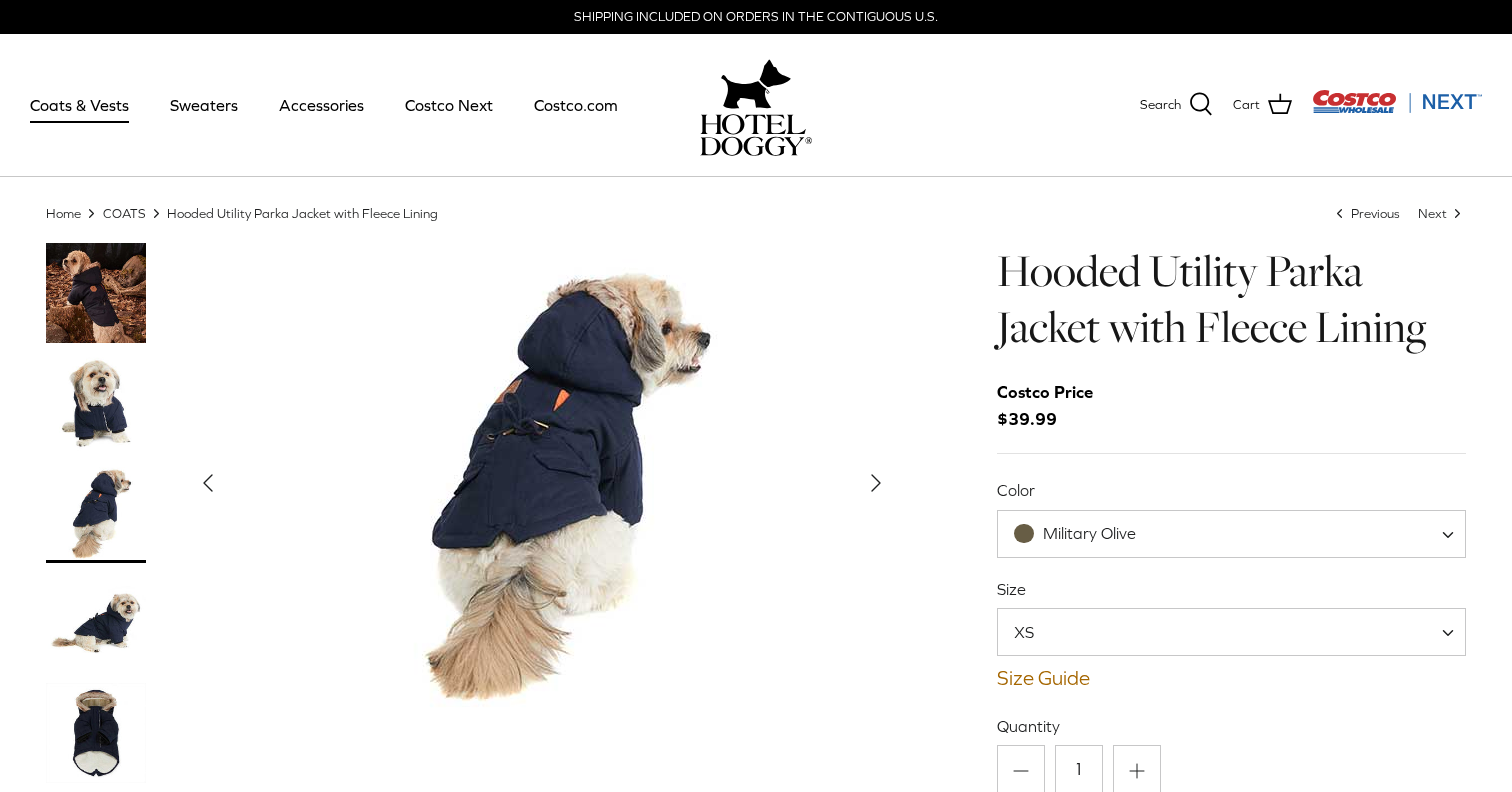 click at bounding box center (96, 623) 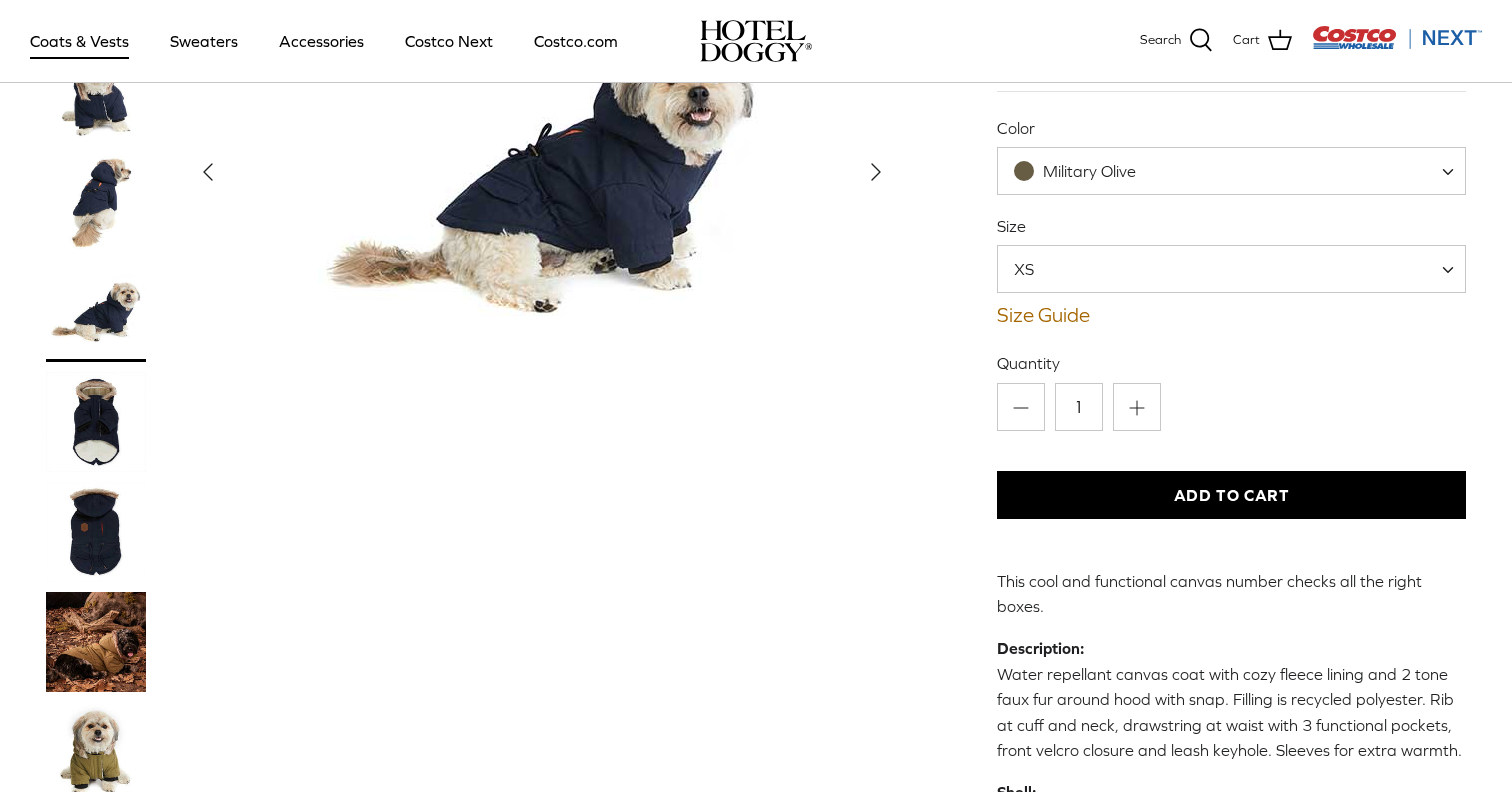 scroll, scrollTop: 217, scrollLeft: 0, axis: vertical 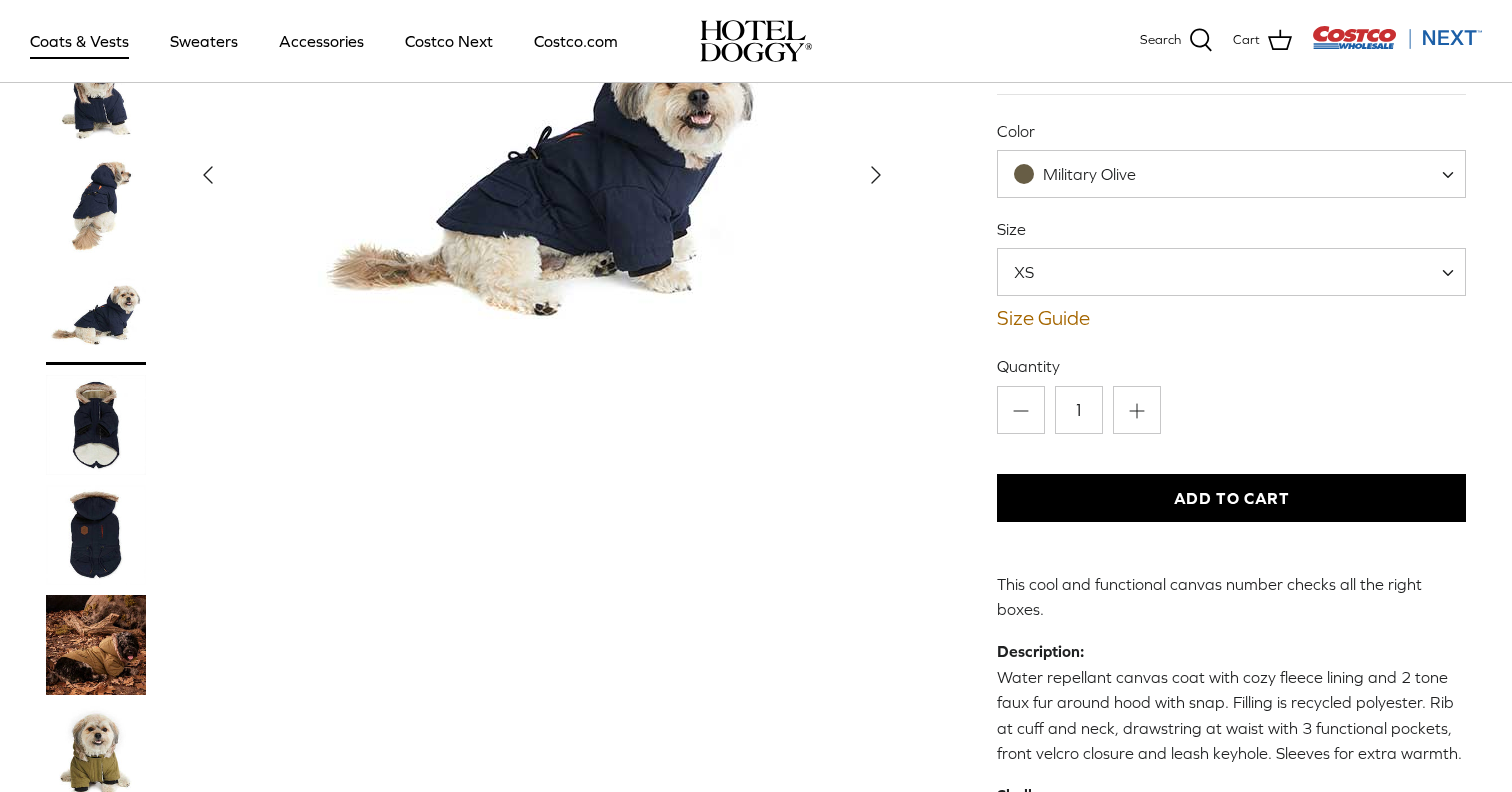 click on "XS" at bounding box center (1231, 272) 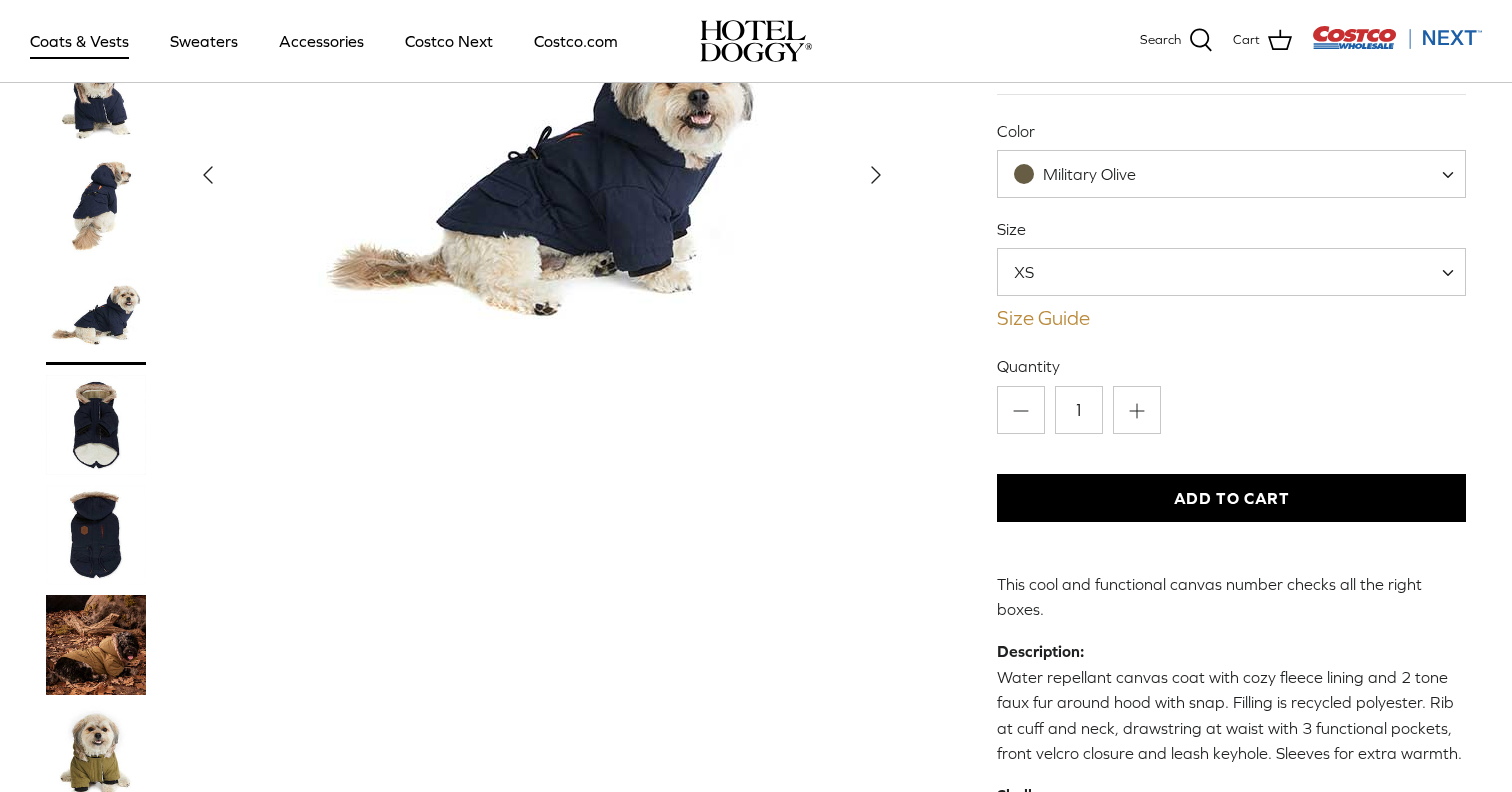 click on "Size Guide" at bounding box center (1231, 318) 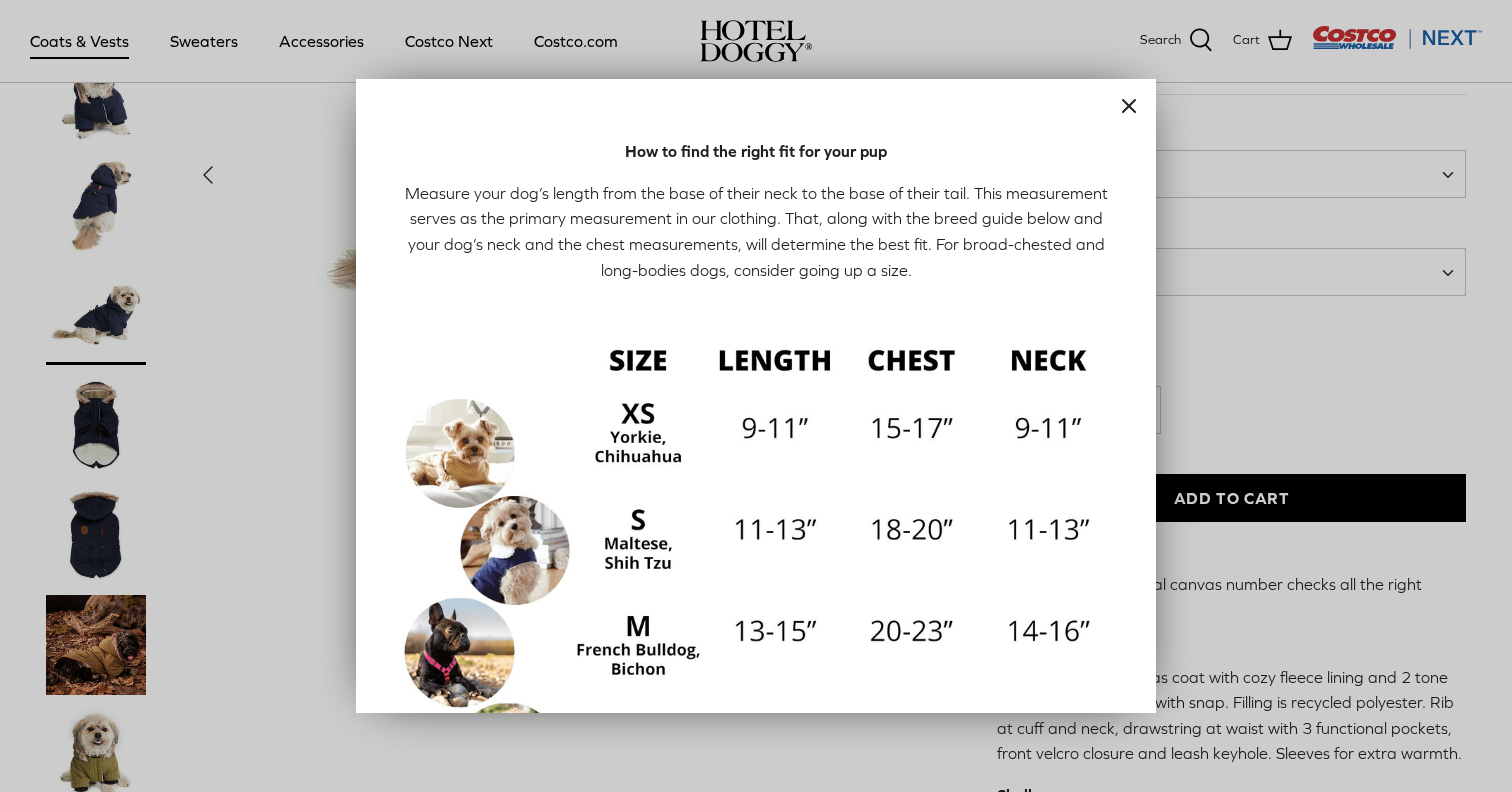click on "Close" at bounding box center (1129, 106) 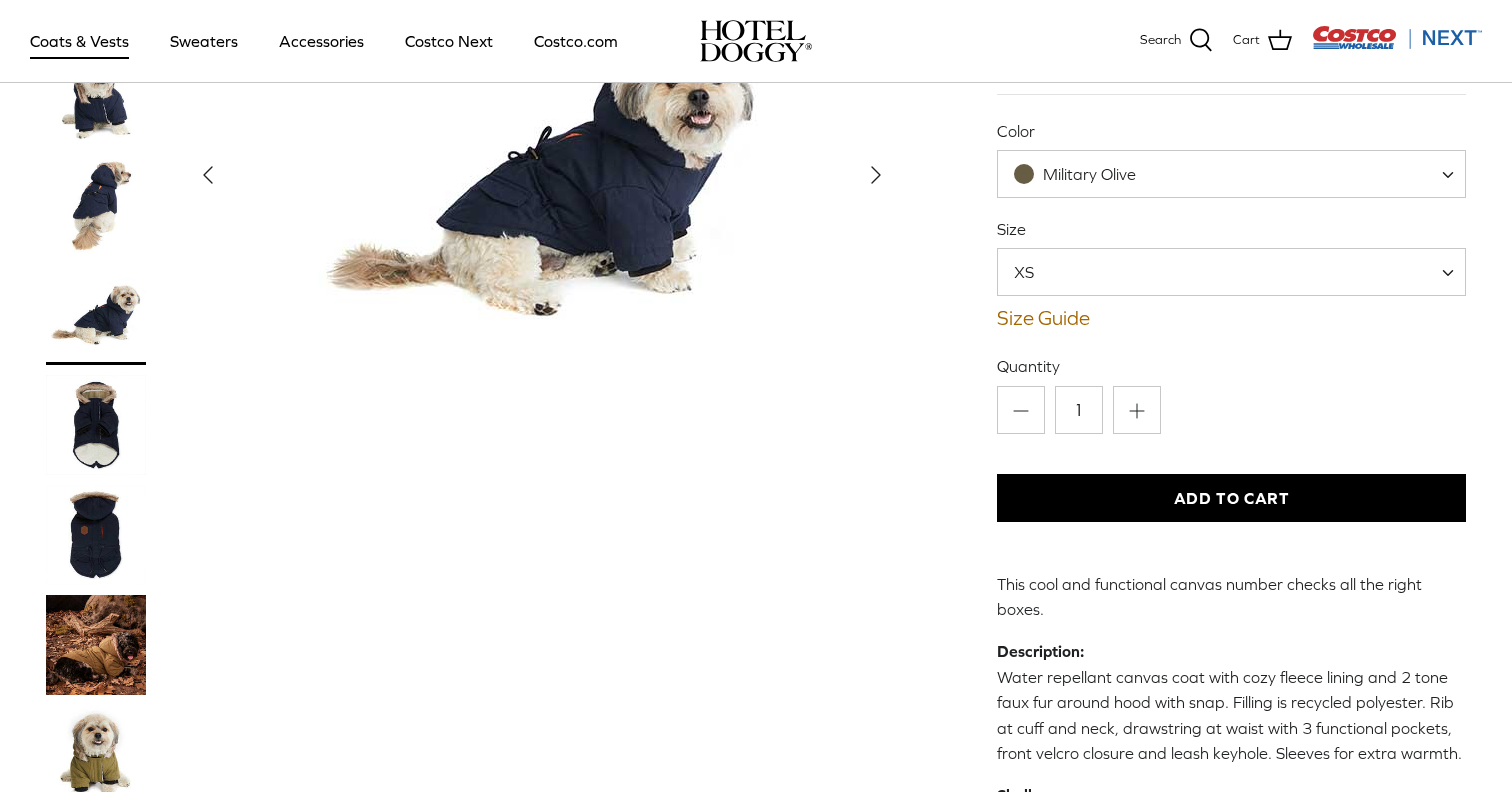 click on "XS" at bounding box center (1231, 272) 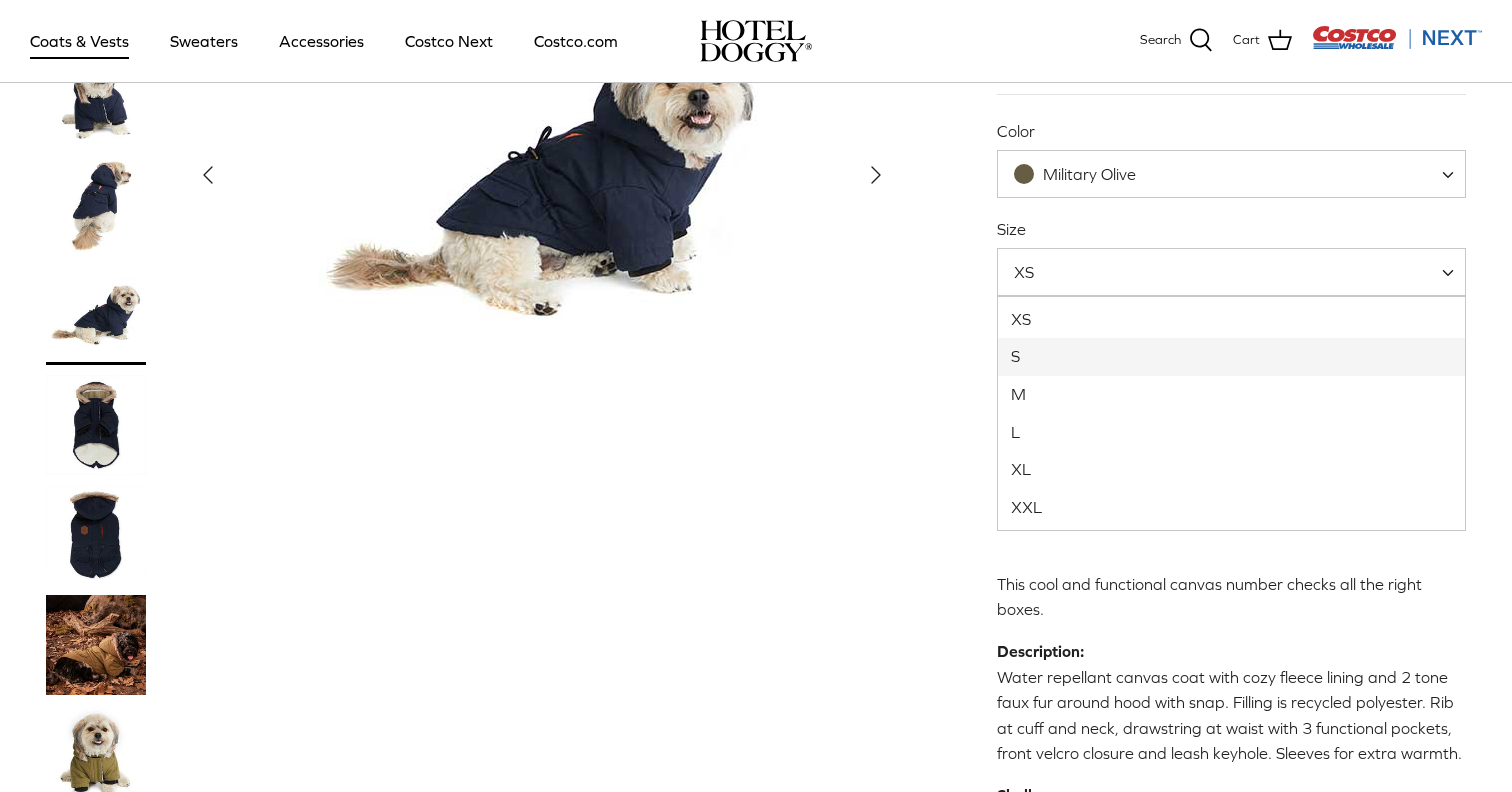 select on "S" 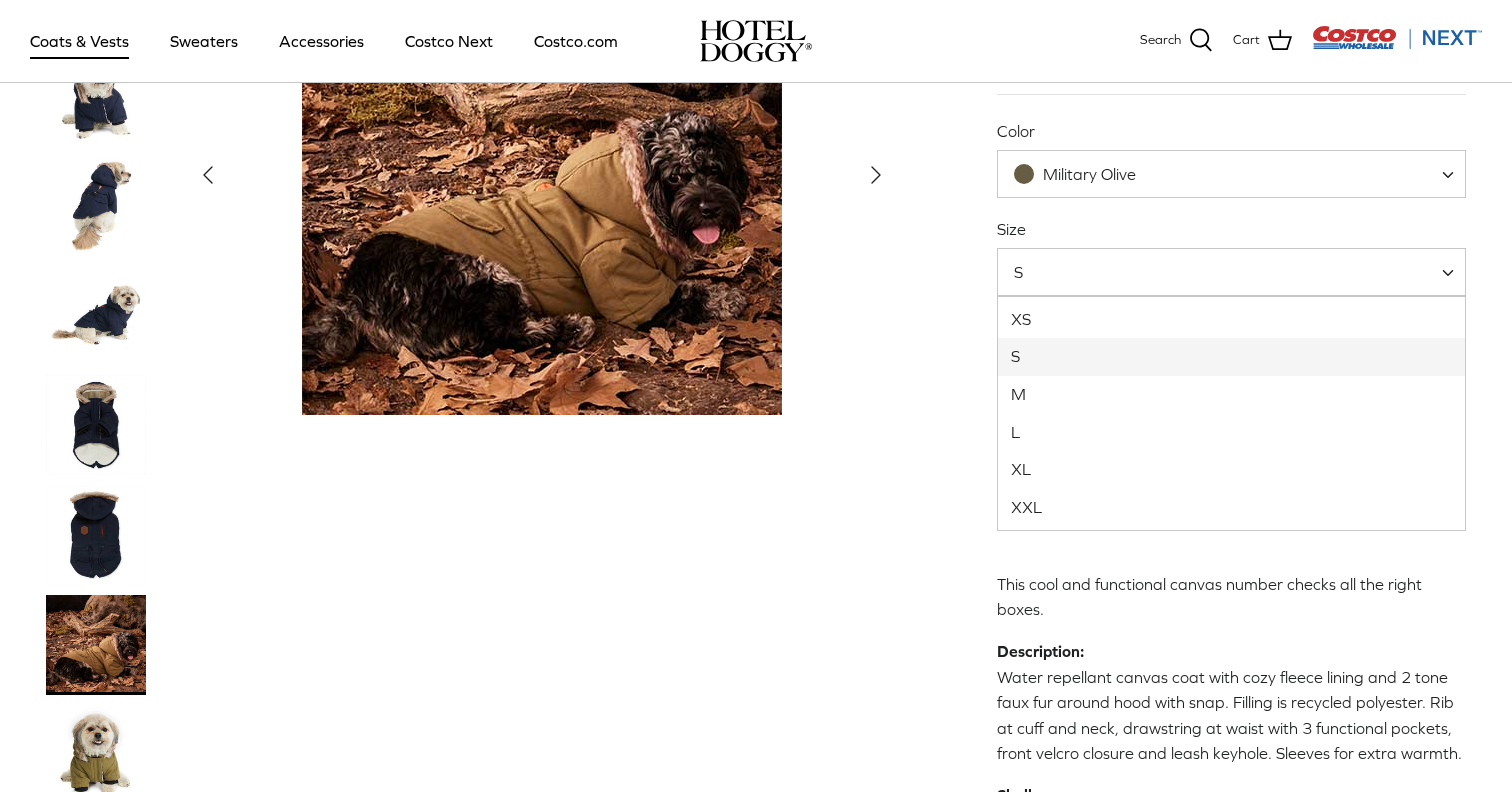 click on "S" at bounding box center (1231, 272) 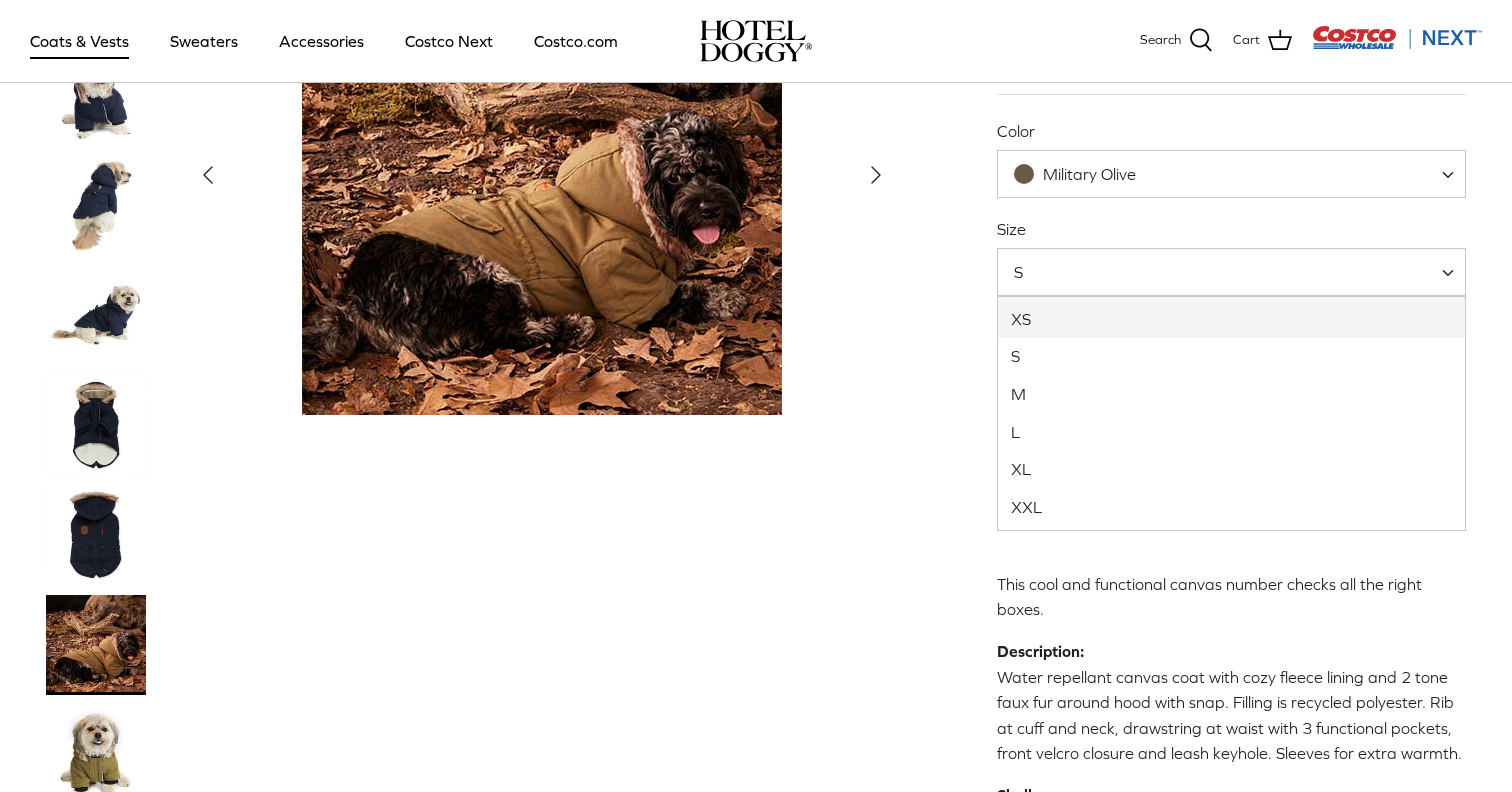 click on "Left Right" at bounding box center (756, 569) 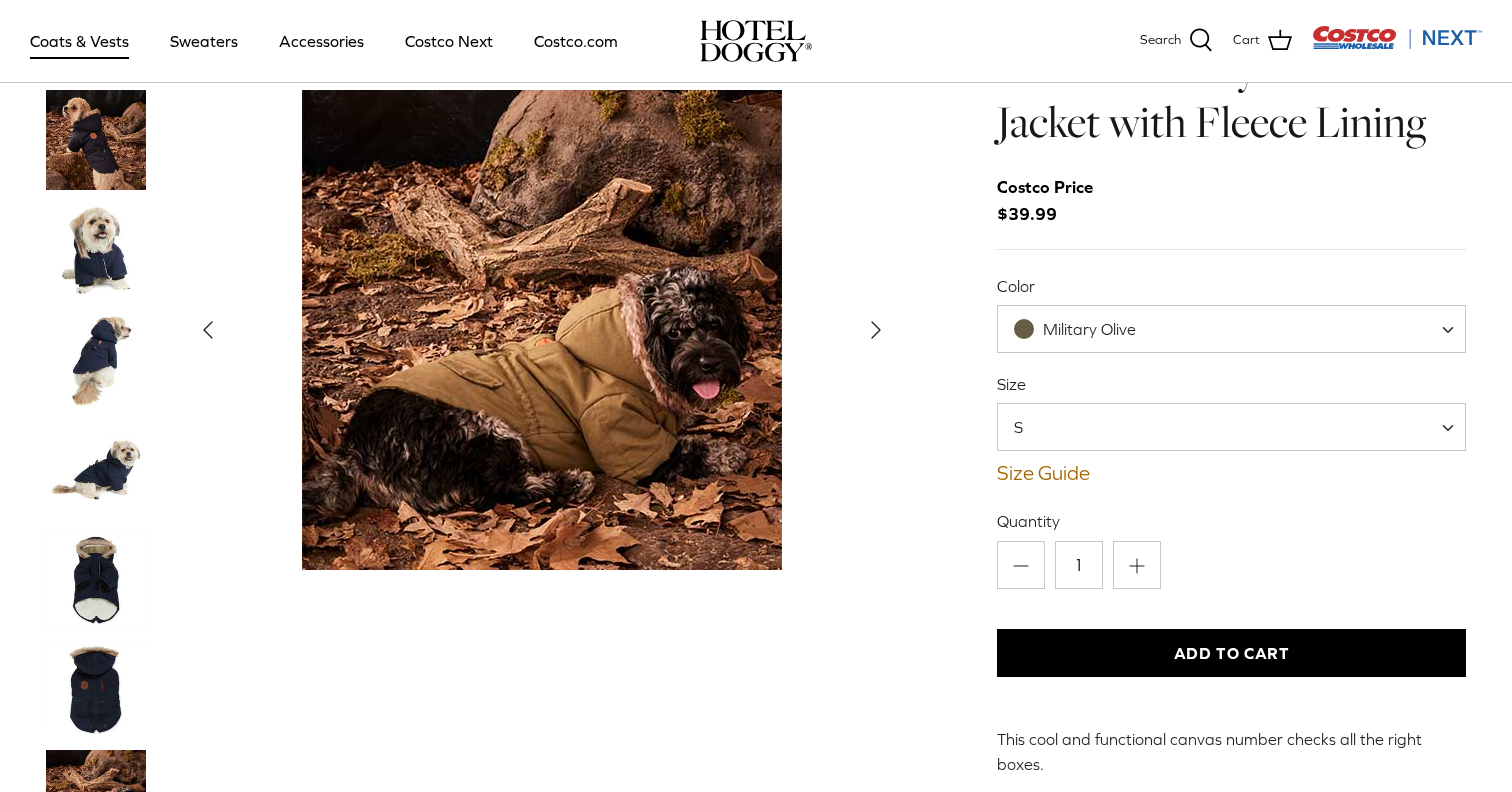 scroll, scrollTop: 55, scrollLeft: 0, axis: vertical 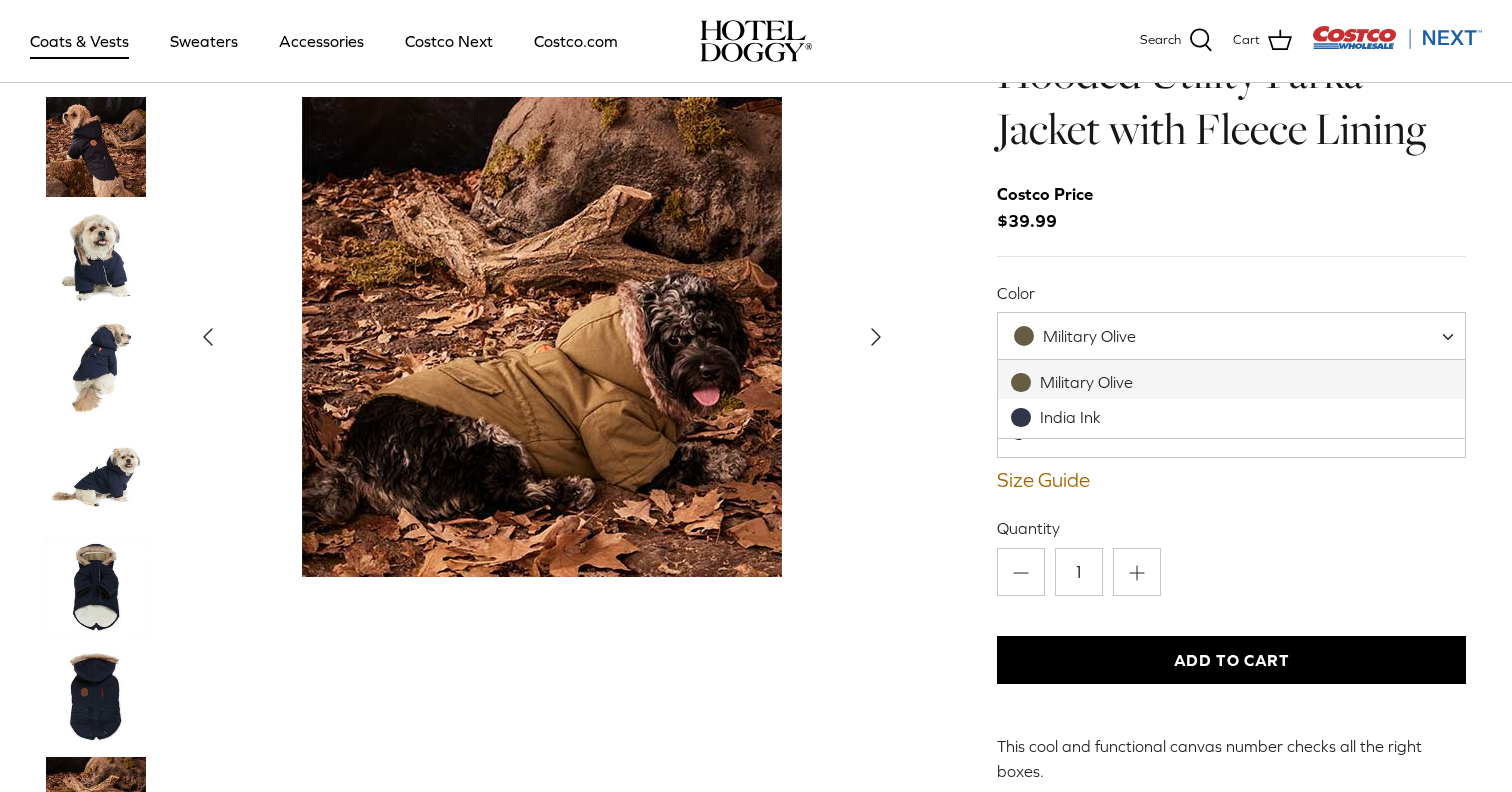 click on "Military Olive" at bounding box center (1089, 336) 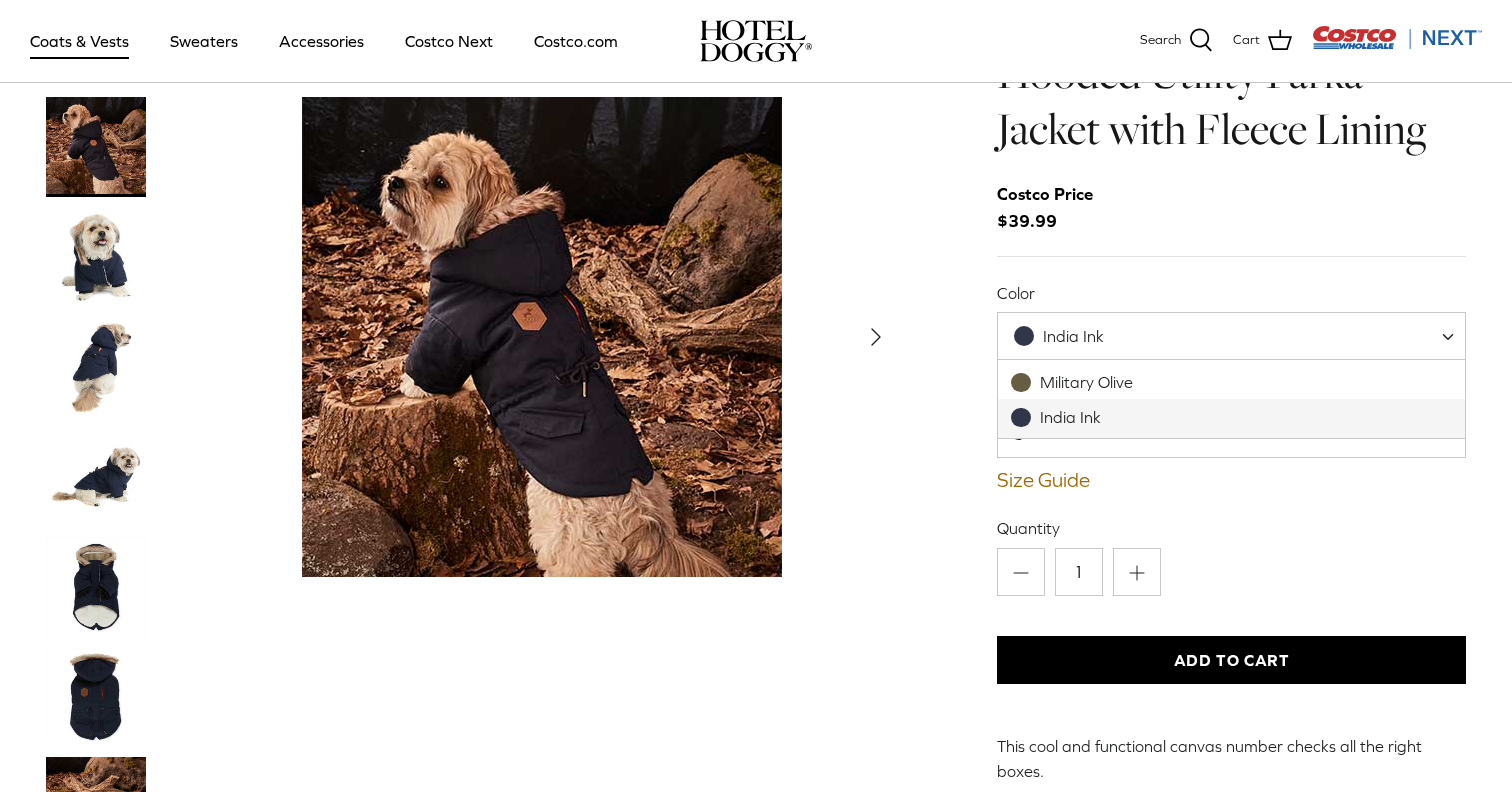 click on "India Ink" at bounding box center (1071, 336) 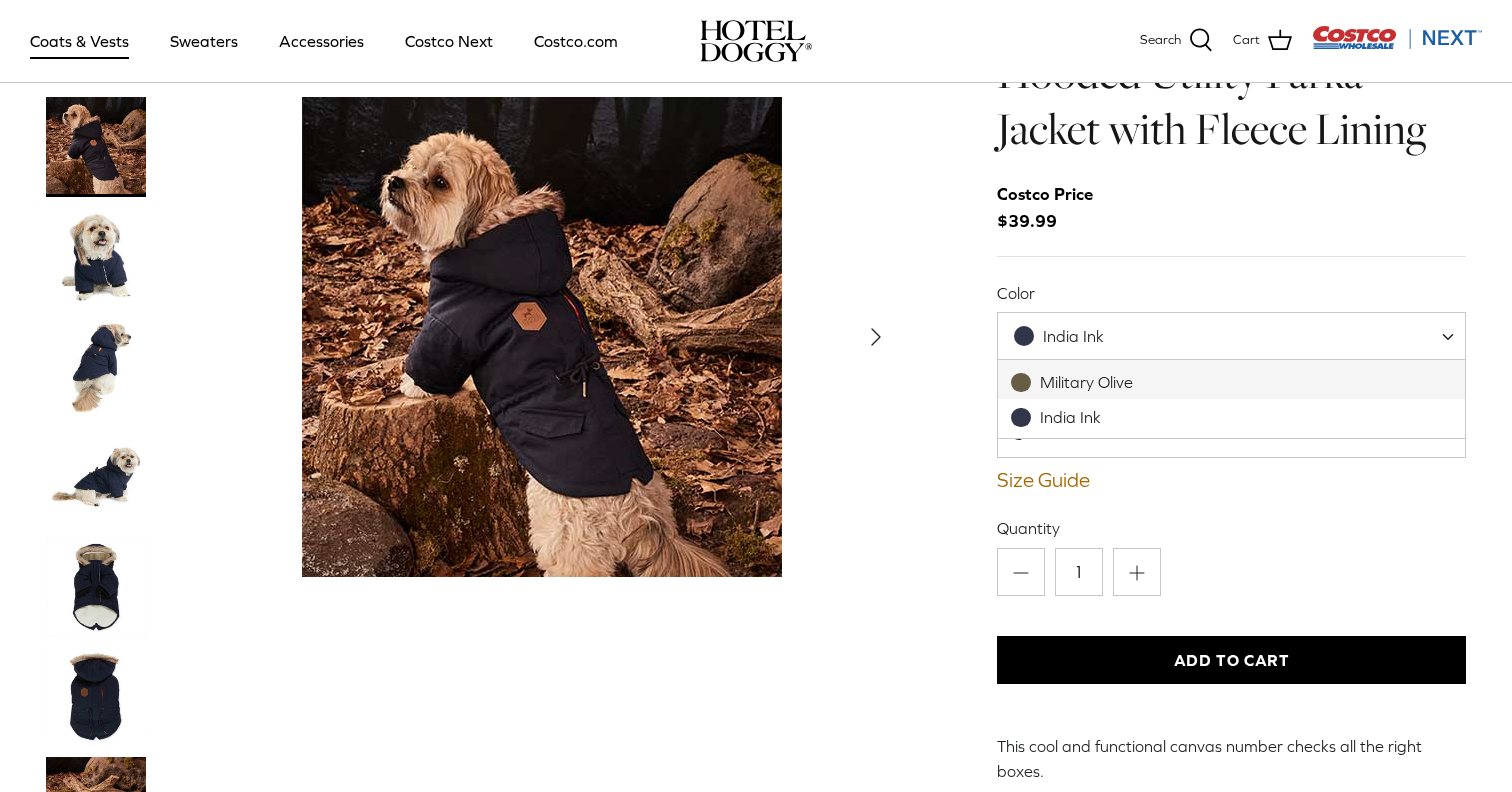 select on "Military Olive" 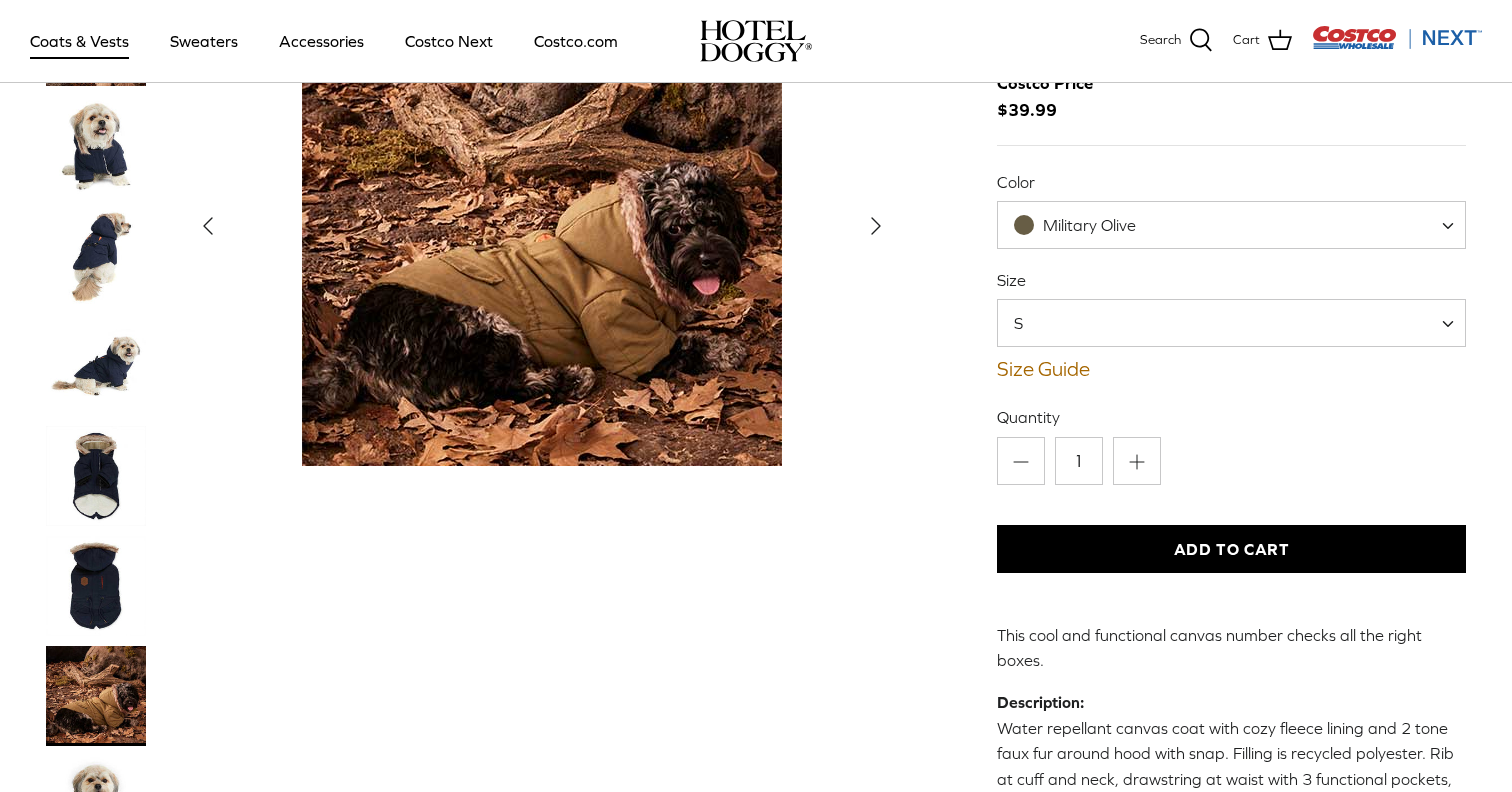scroll, scrollTop: 163, scrollLeft: 0, axis: vertical 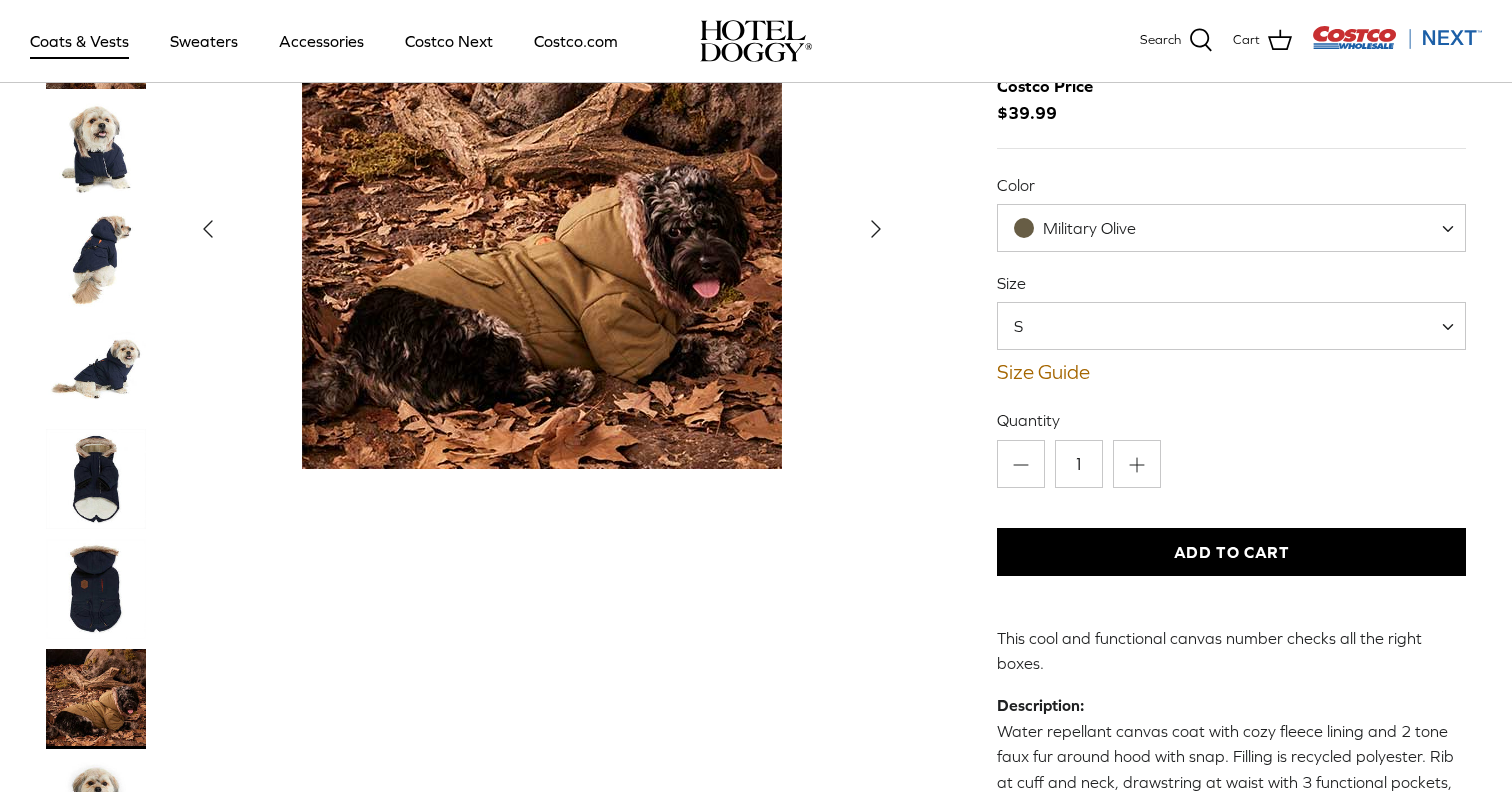 click on "S" at bounding box center (1231, 326) 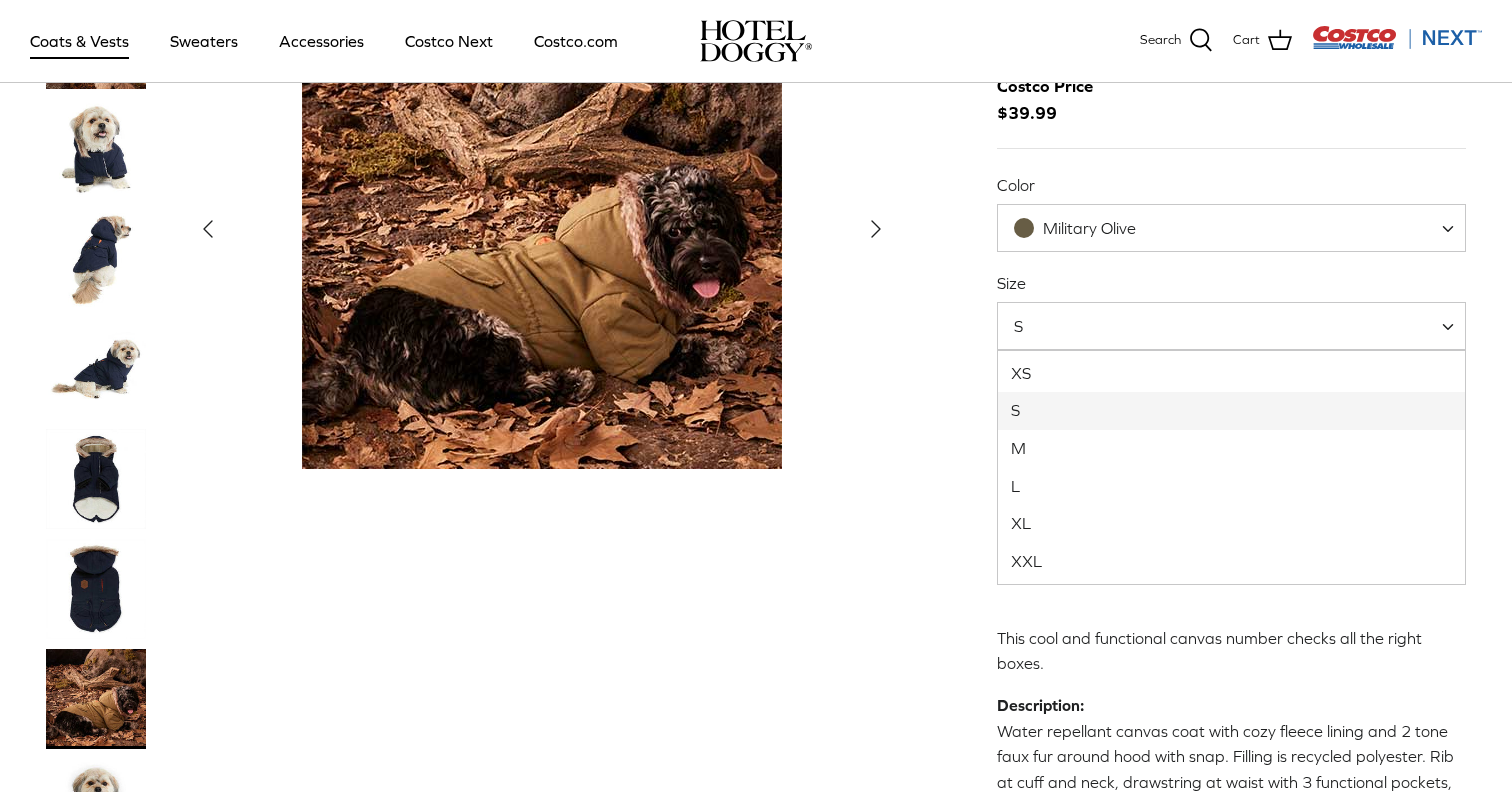 click on "Left Right" at bounding box center [756, 623] 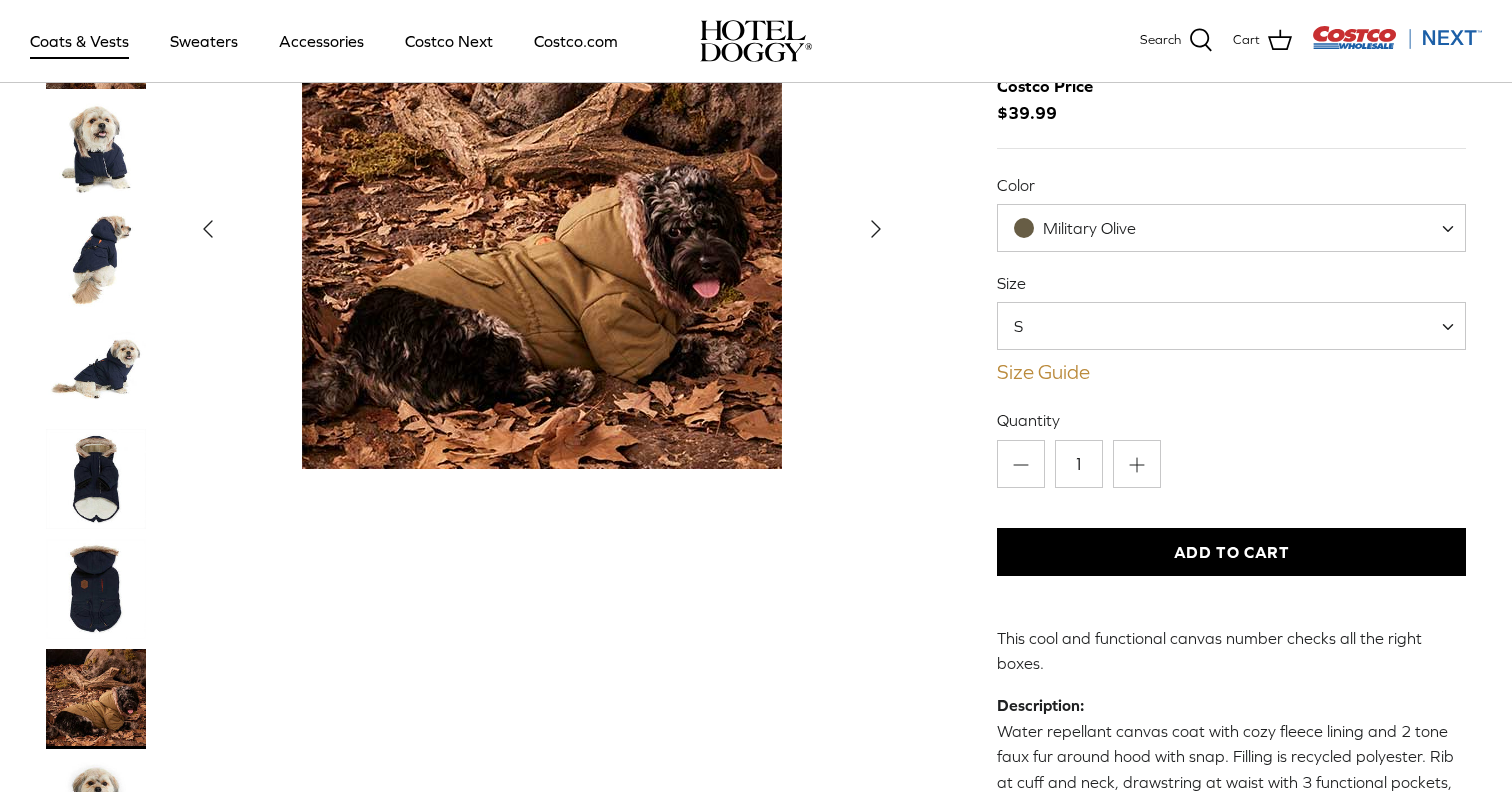 click on "Size Guide" at bounding box center (1231, 372) 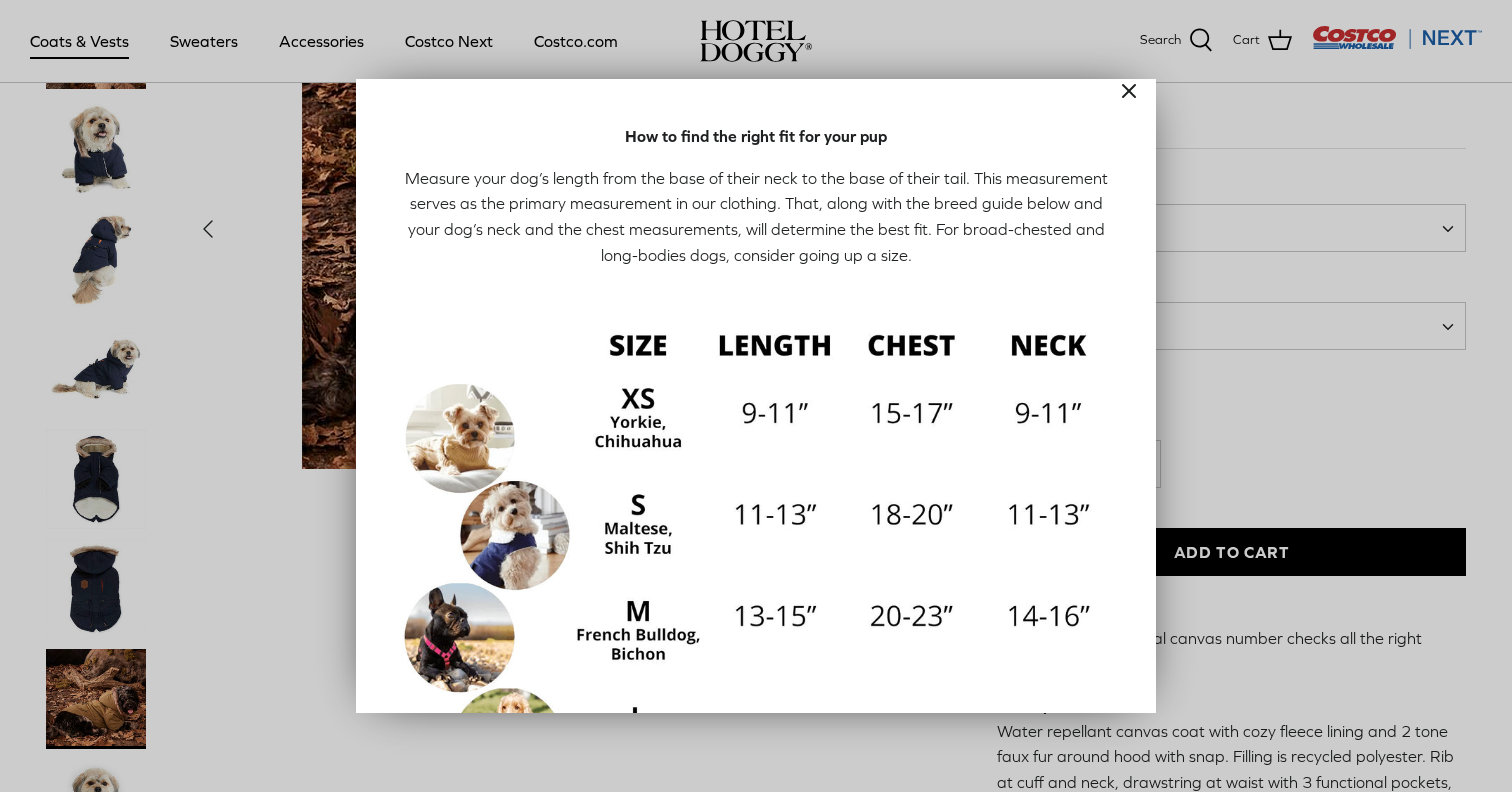 scroll, scrollTop: 11, scrollLeft: 0, axis: vertical 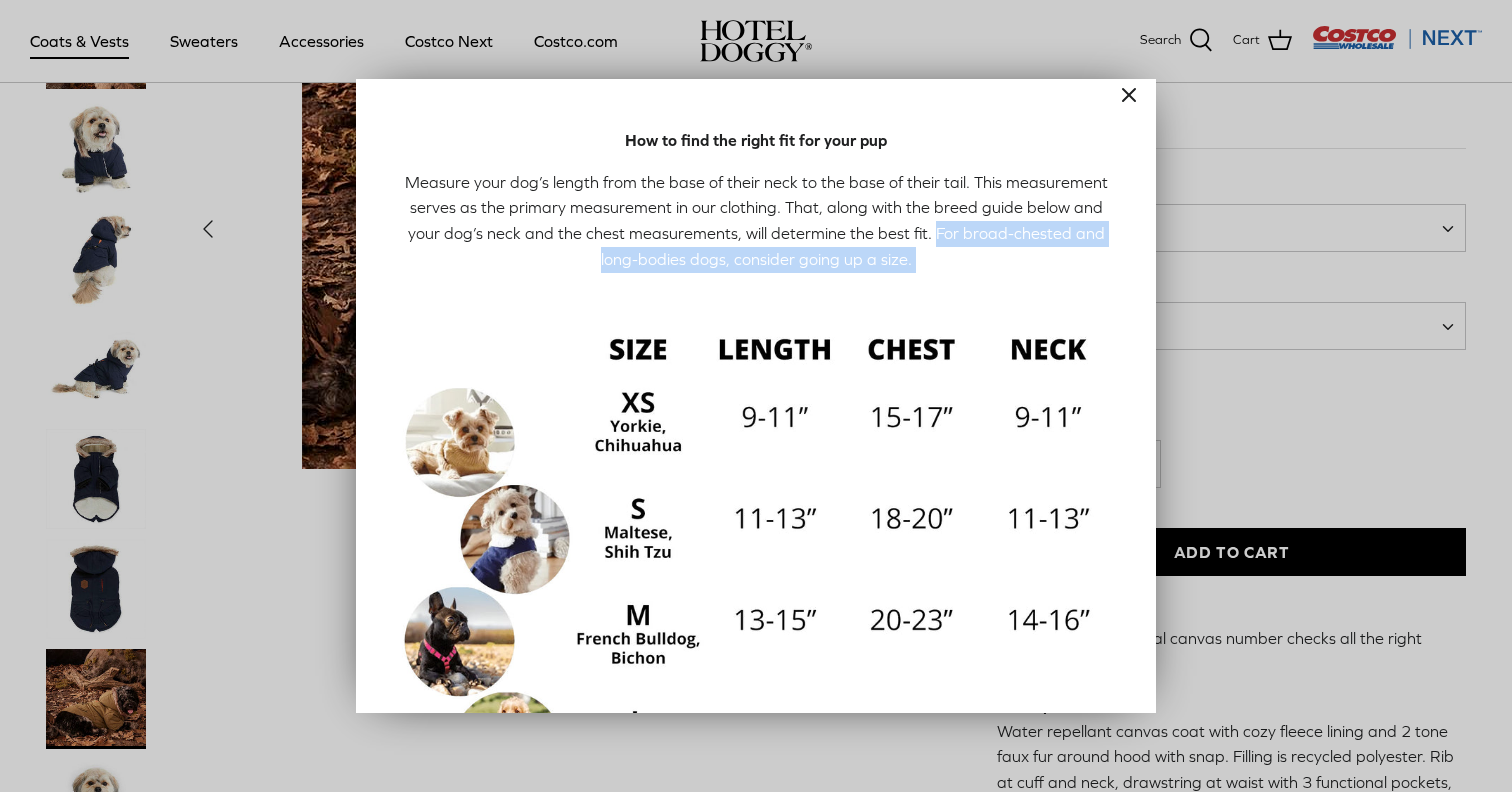 drag, startPoint x: 891, startPoint y: 233, endPoint x: 977, endPoint y: 270, distance: 93.62158 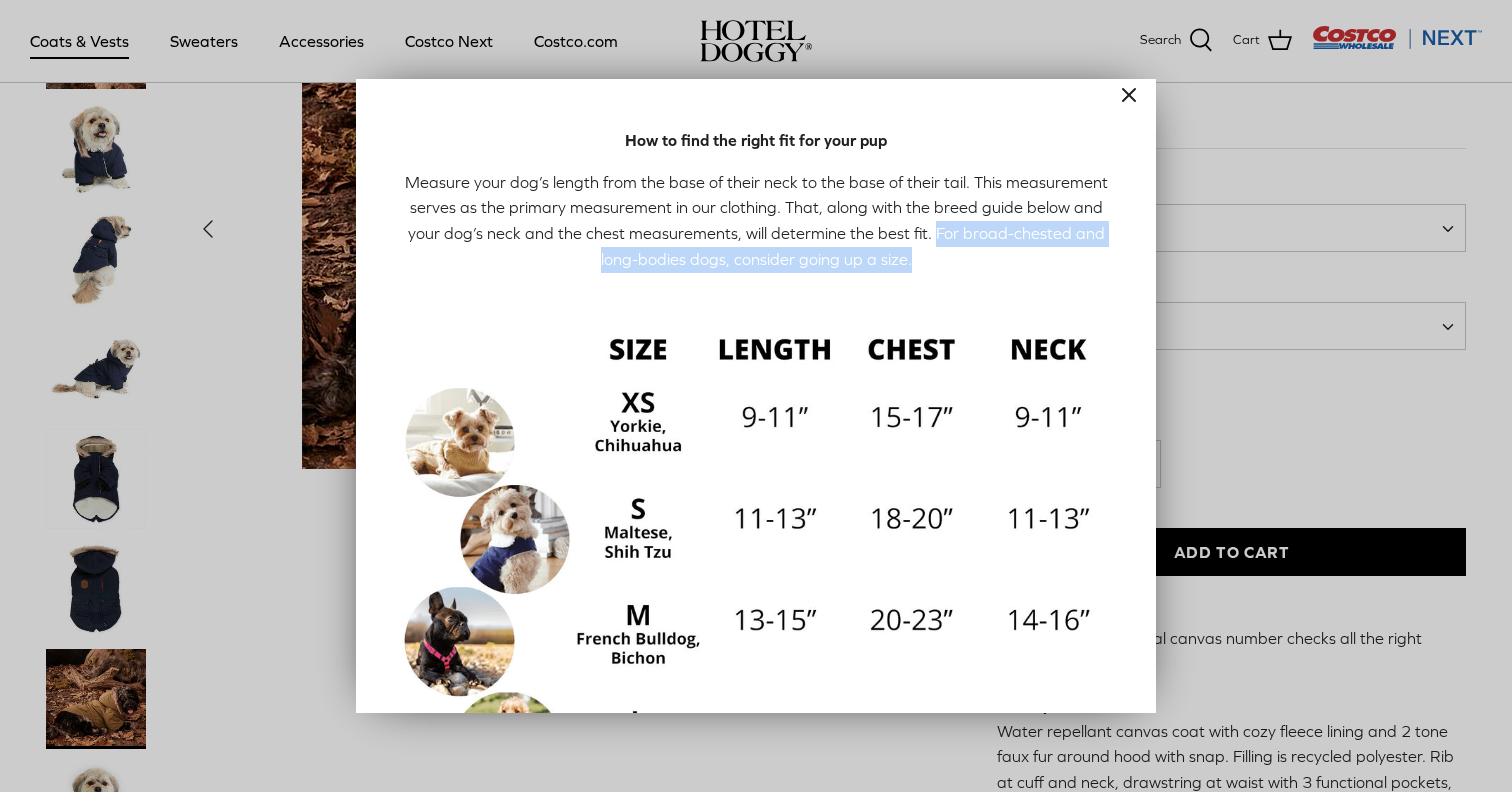 click on "Measure your dog’s length from the base of their neck to the base of their tail. This measurement serves as the primary measurement in our clothing. That, along with the breed guide below and your dog’s neck and the chest measurements, will determine the best fit. For broad-chested and long-bodies dogs, consider going up a size." at bounding box center [756, 221] 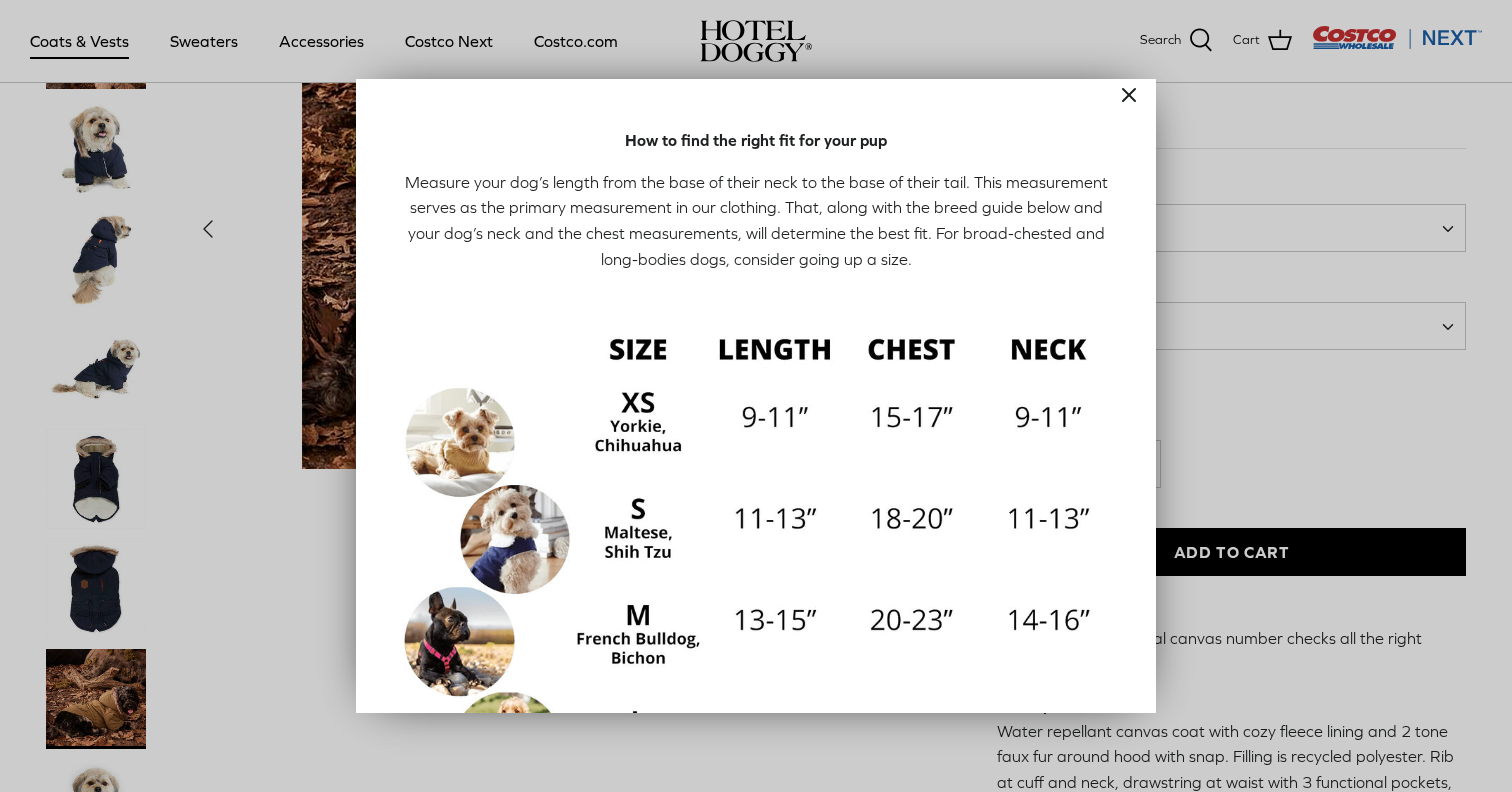 click on "Close" 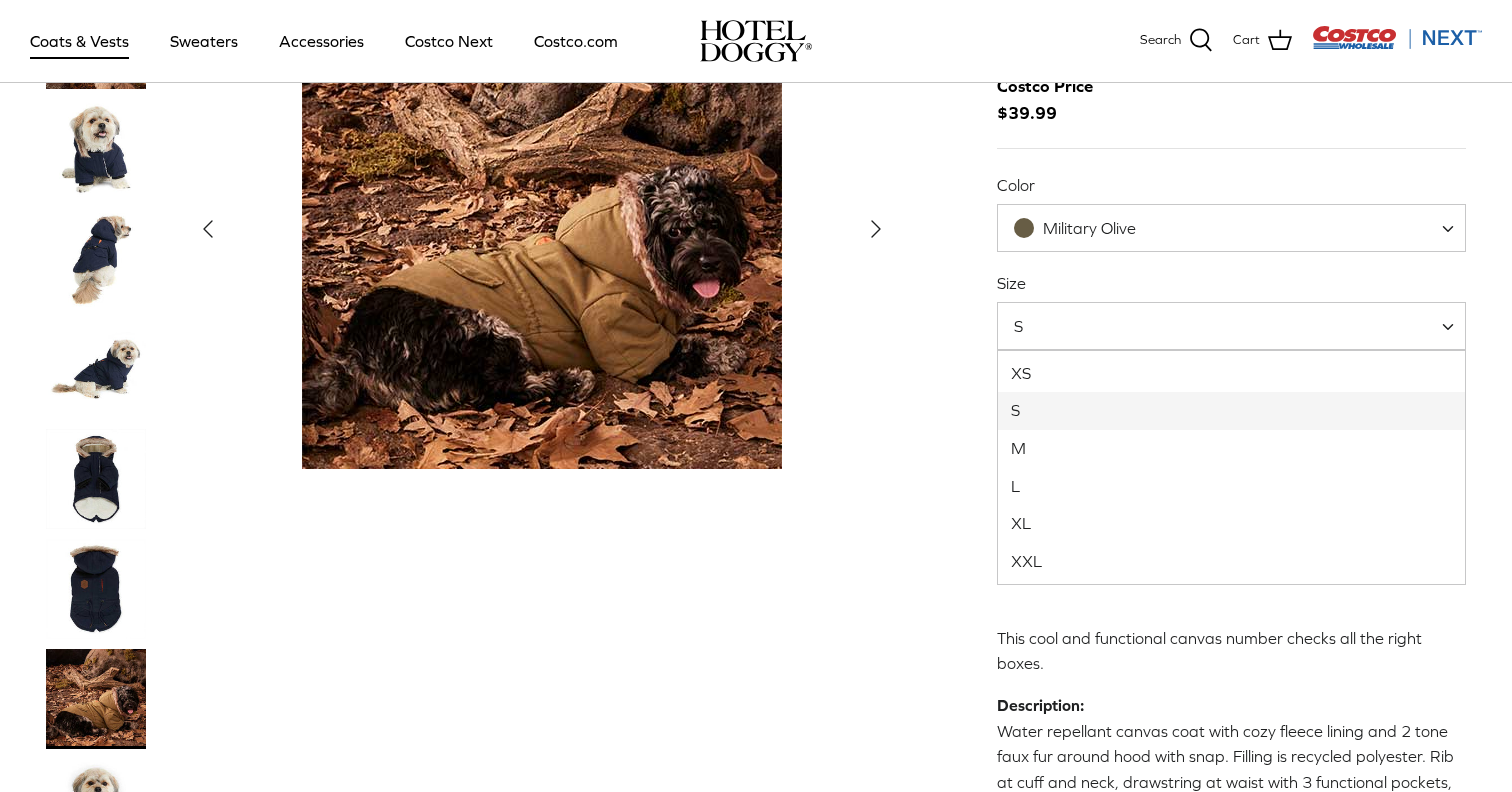 click on "S" at bounding box center [1231, 326] 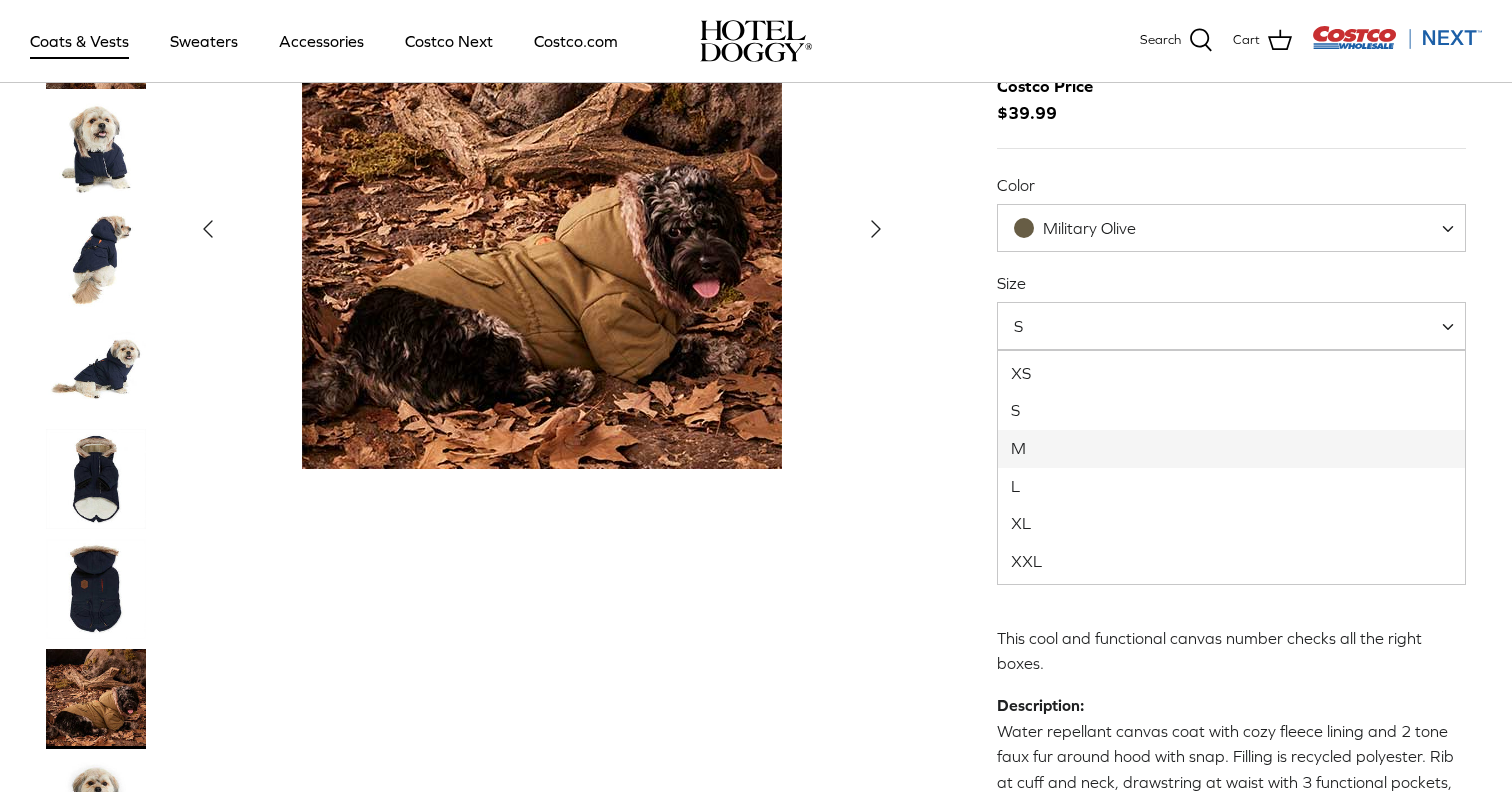 select on "M" 